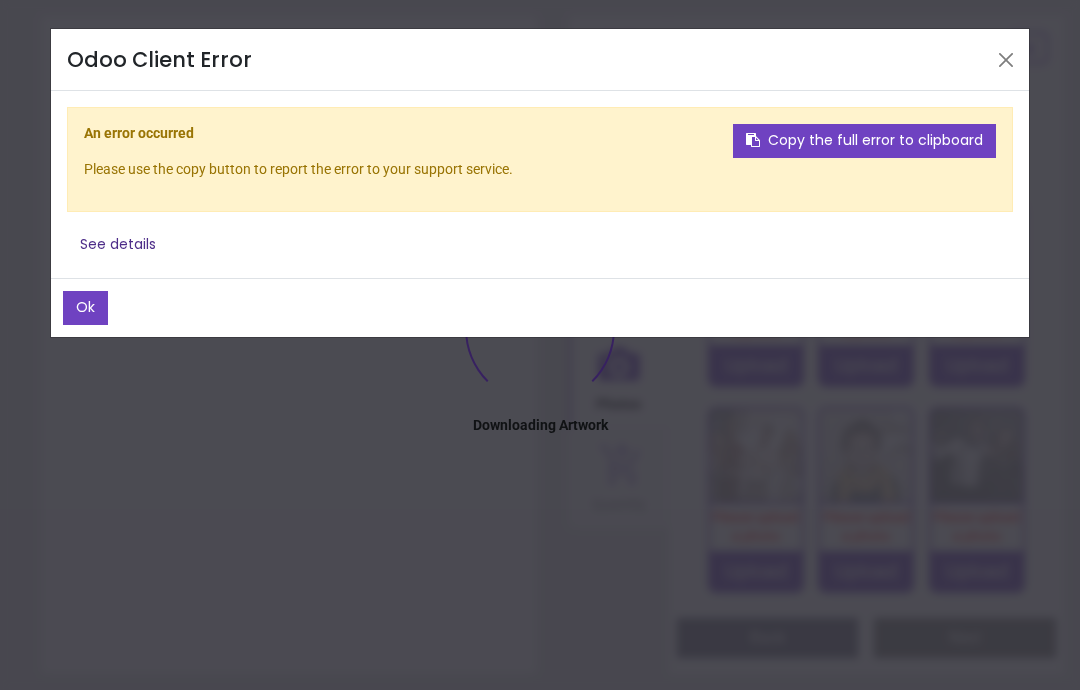 scroll, scrollTop: 0, scrollLeft: 0, axis: both 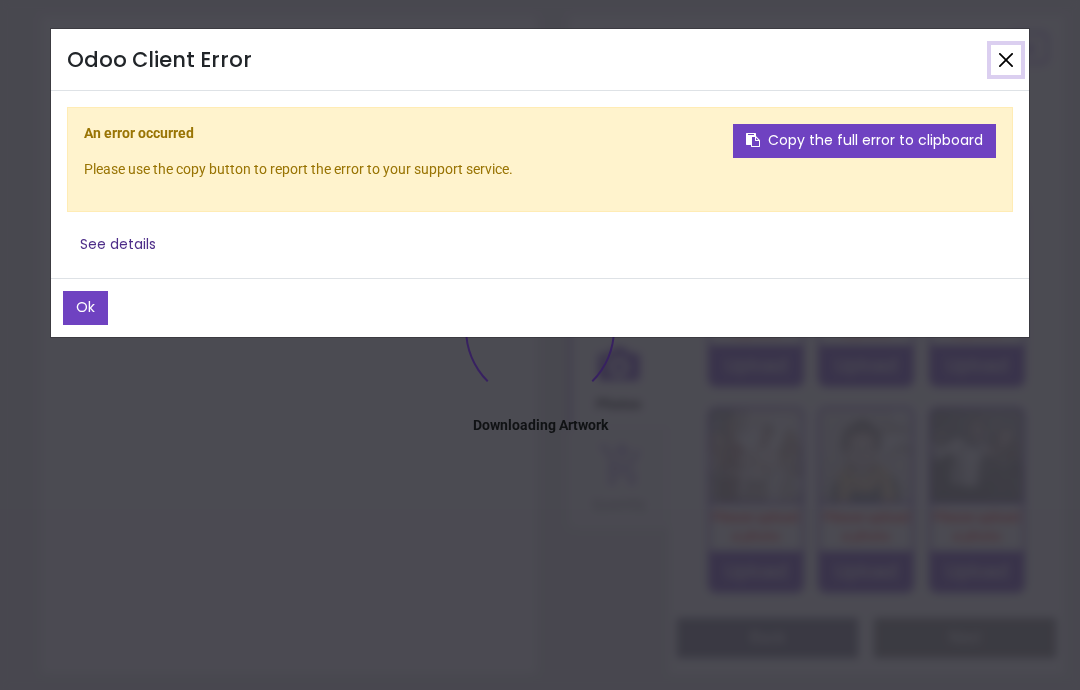 click 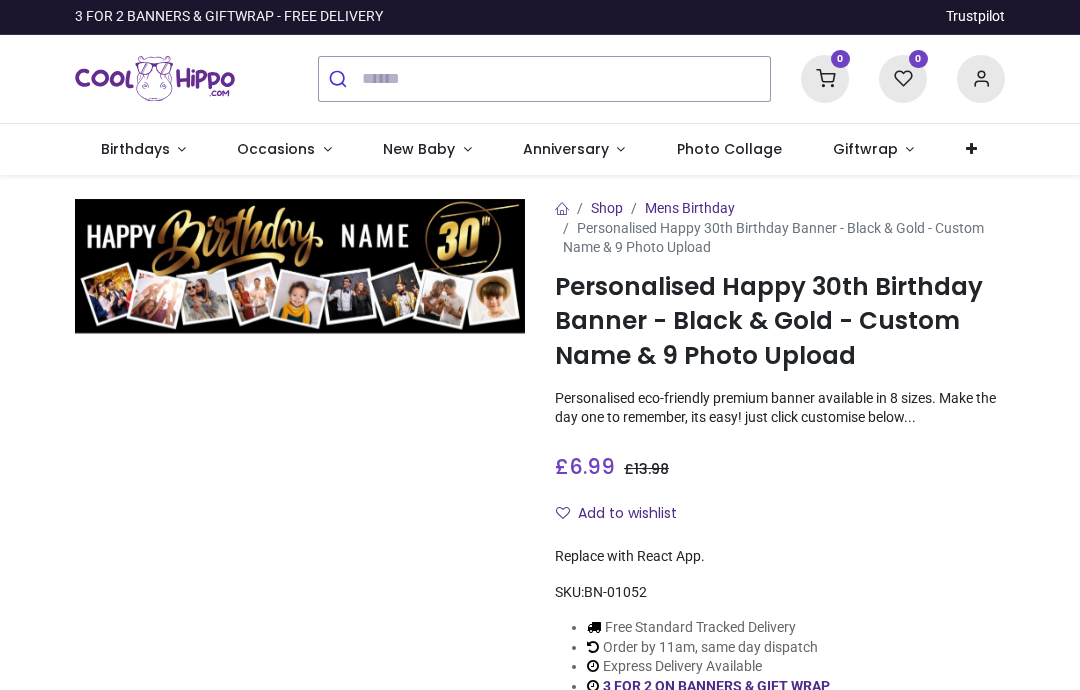 scroll, scrollTop: 0, scrollLeft: 0, axis: both 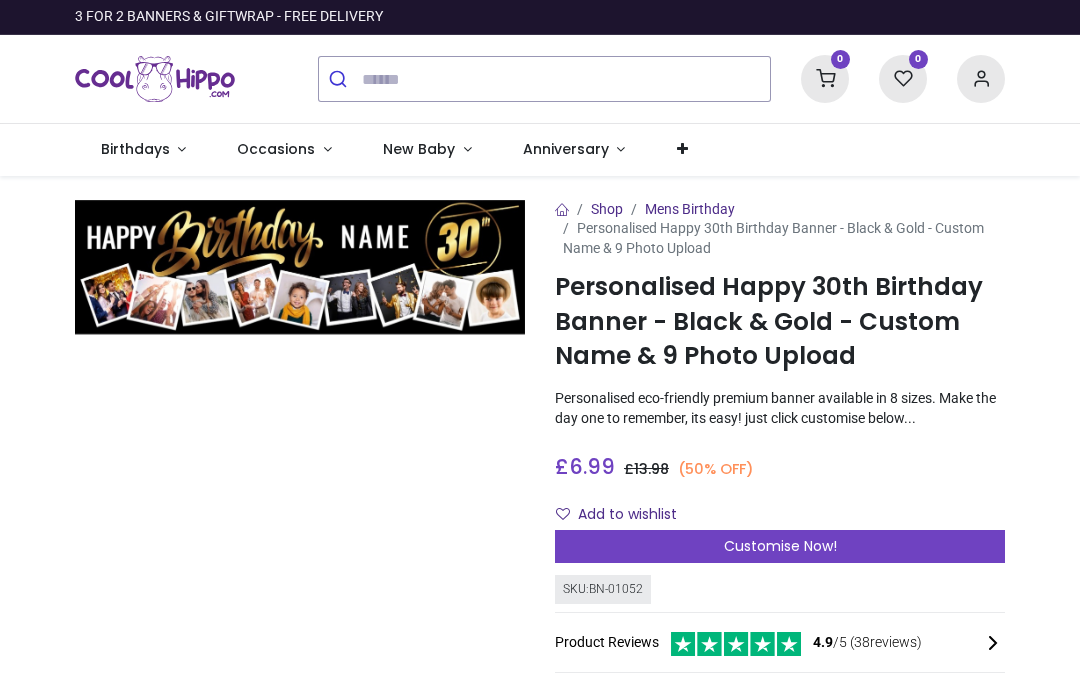 click on "Customise Now!" at bounding box center [780, 547] 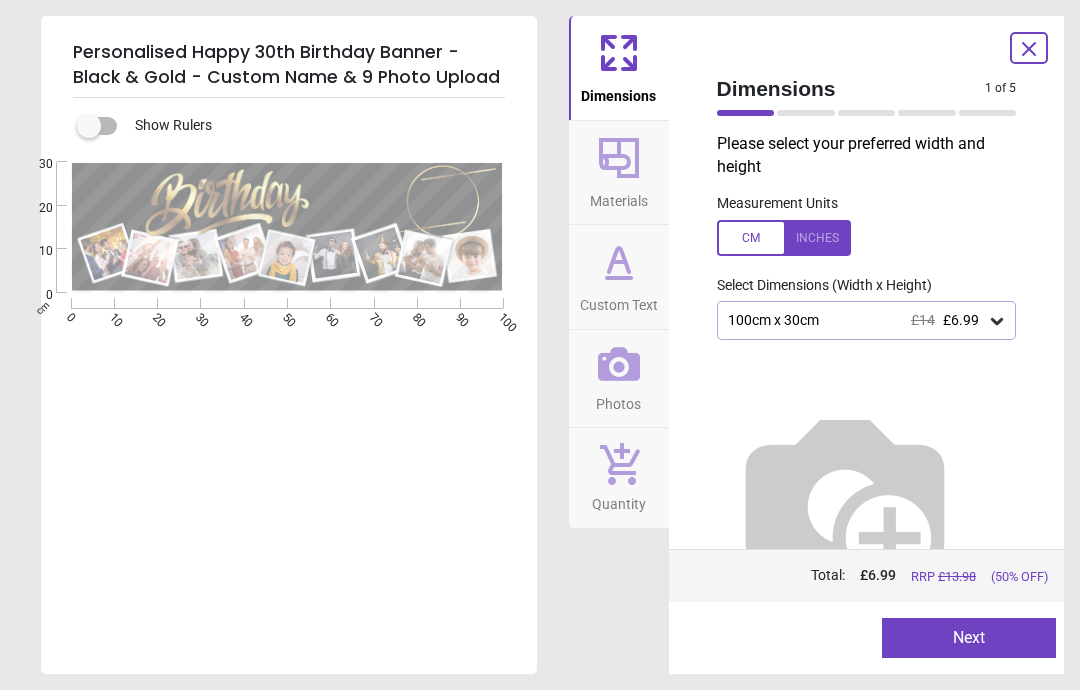 click on "Dimensions 1   of   5 1   of  6 Please select your preferred width and height Measurement Units Select Dimensions (Width x Height) 100cm  x  30cm       £14 £6.99 Price :  Total: £ 6.99   RRP   £ 13.98 (50% OFF) Preview Next Next" at bounding box center (867, 345) 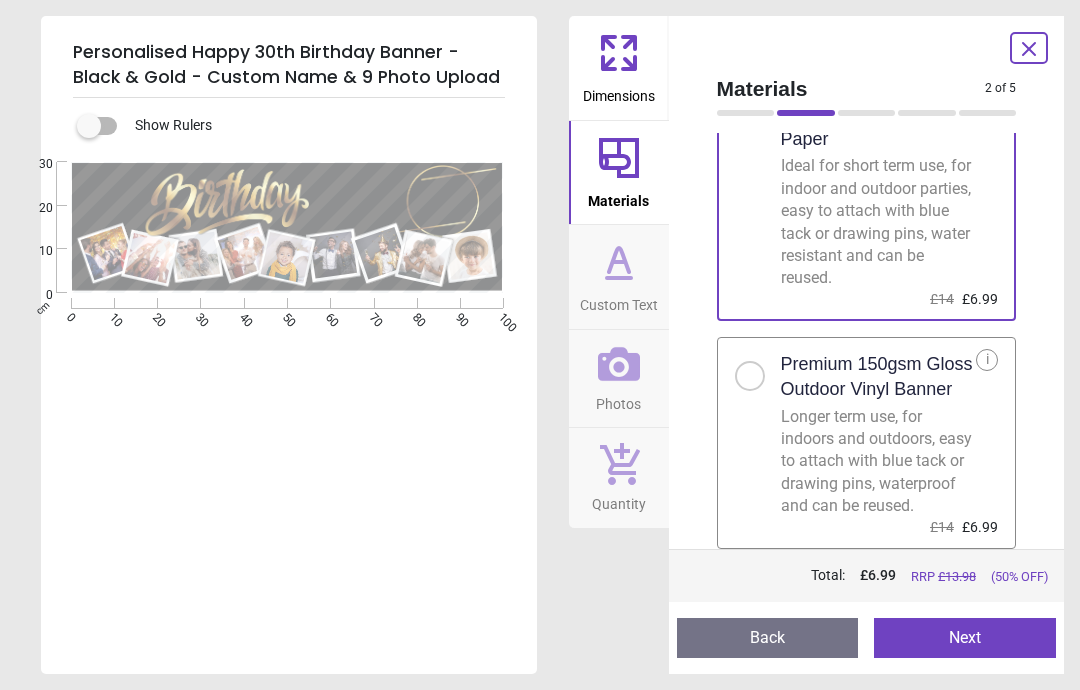 scroll, scrollTop: 124, scrollLeft: 0, axis: vertical 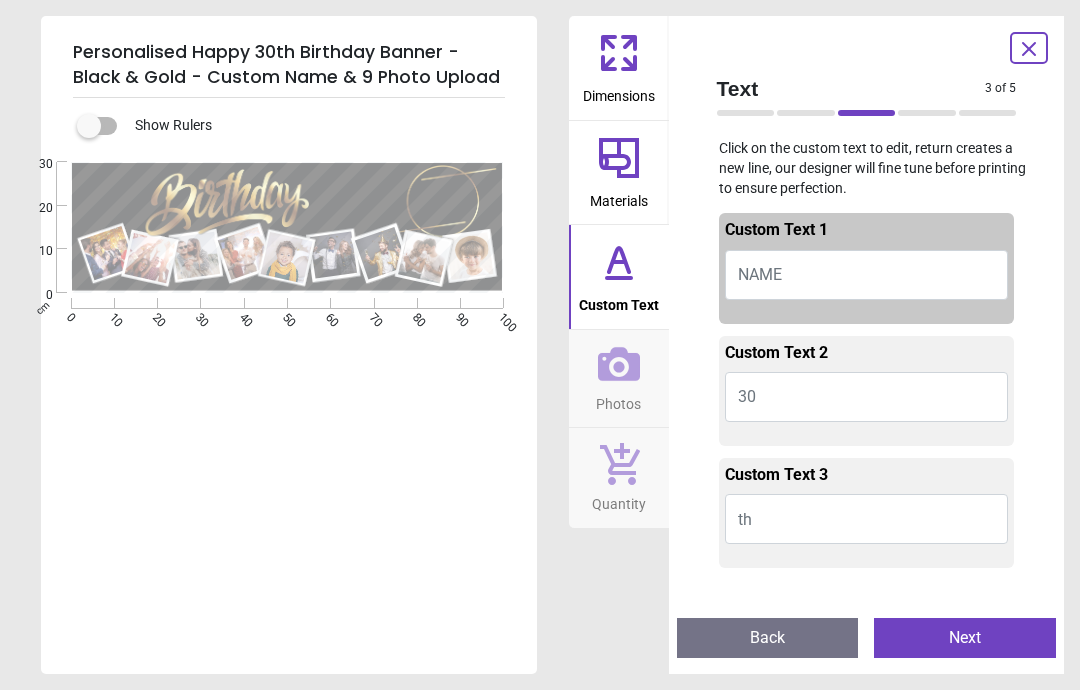 click on "NAME" at bounding box center [867, 275] 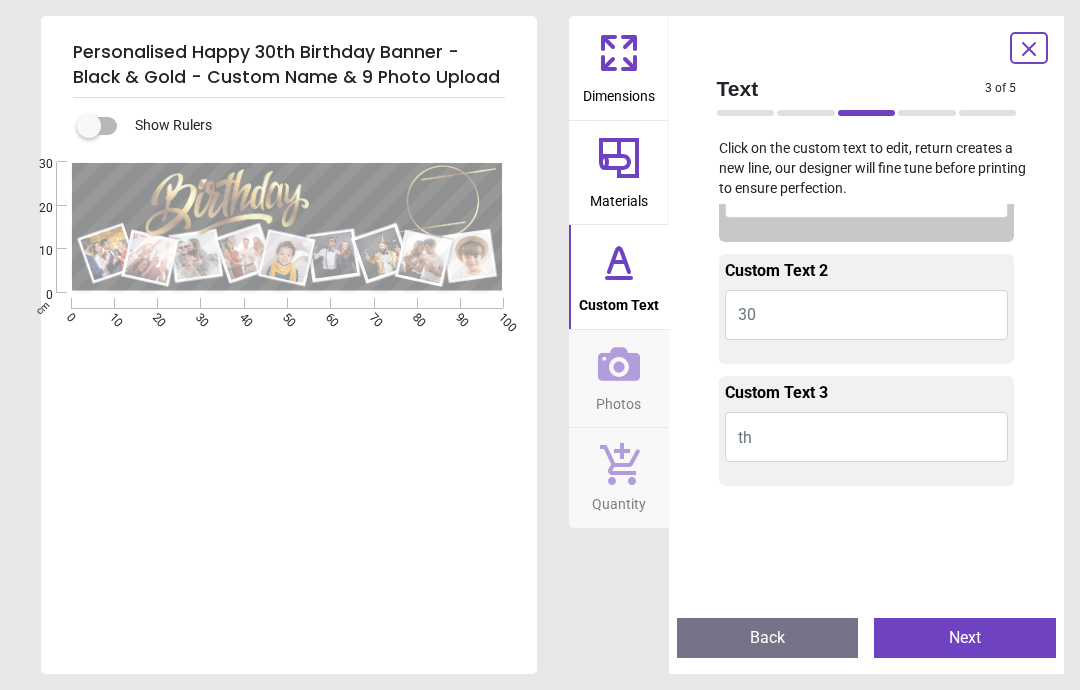 scroll, scrollTop: 80, scrollLeft: 0, axis: vertical 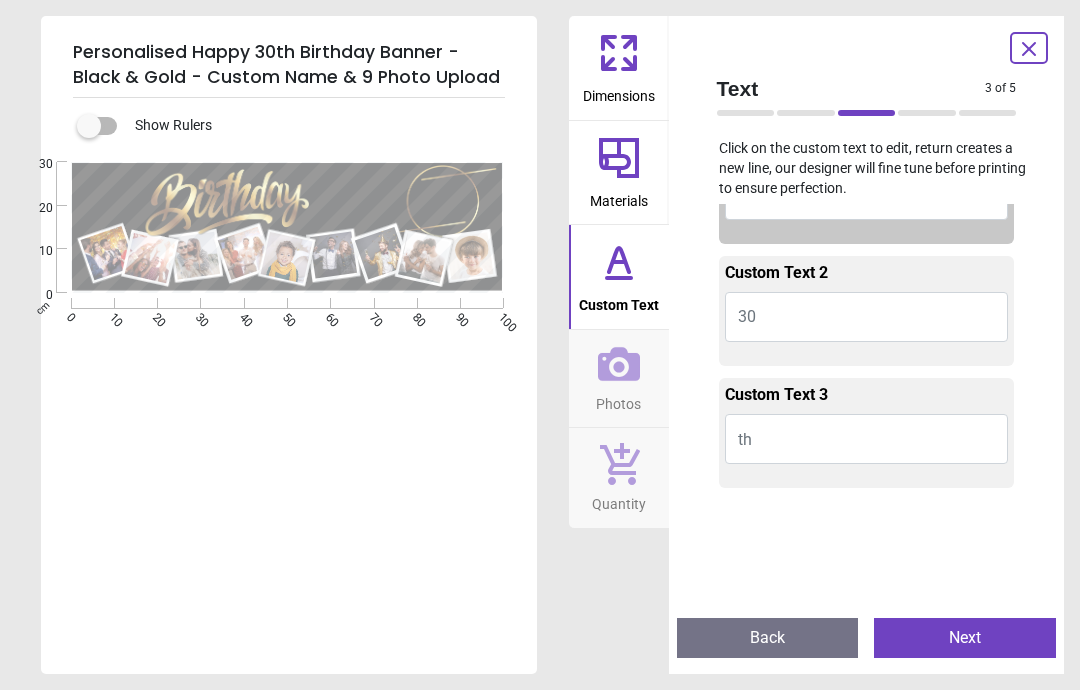 type on "****" 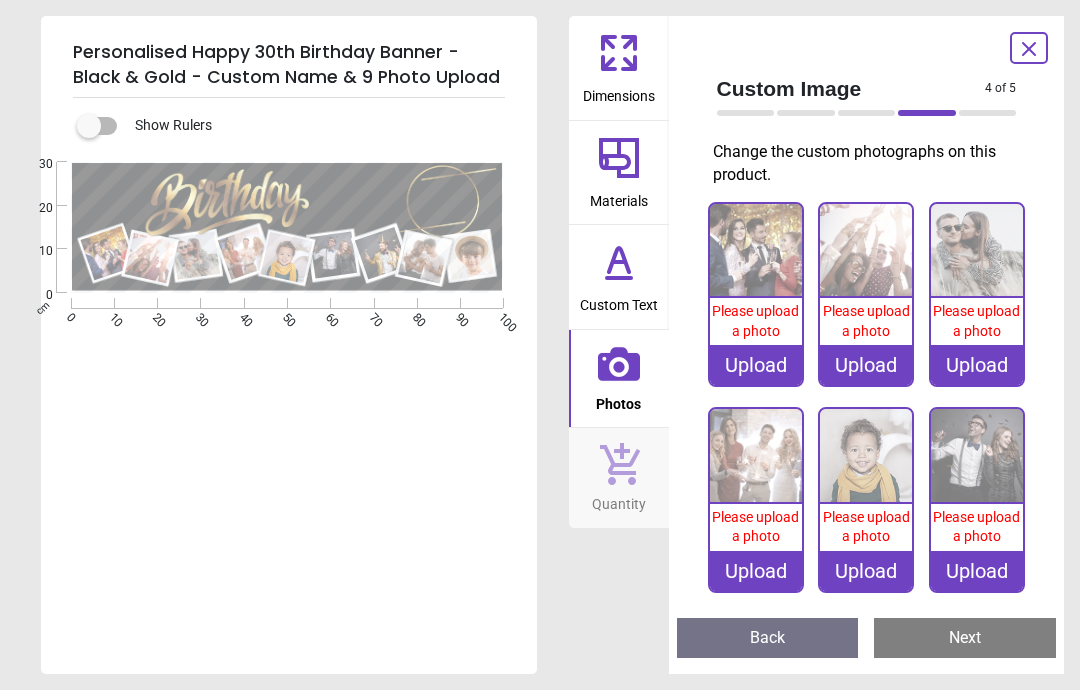 click on "Please upload a photo" at bounding box center (755, 321) 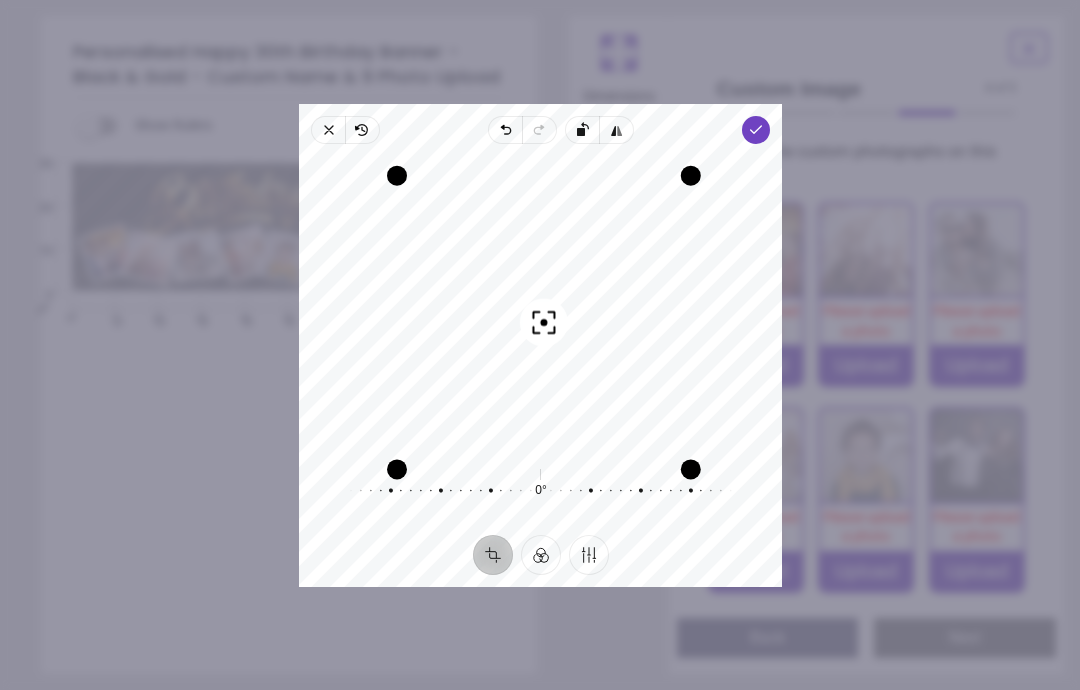 click on "Recenter         0°   Reset" at bounding box center (540, 339) 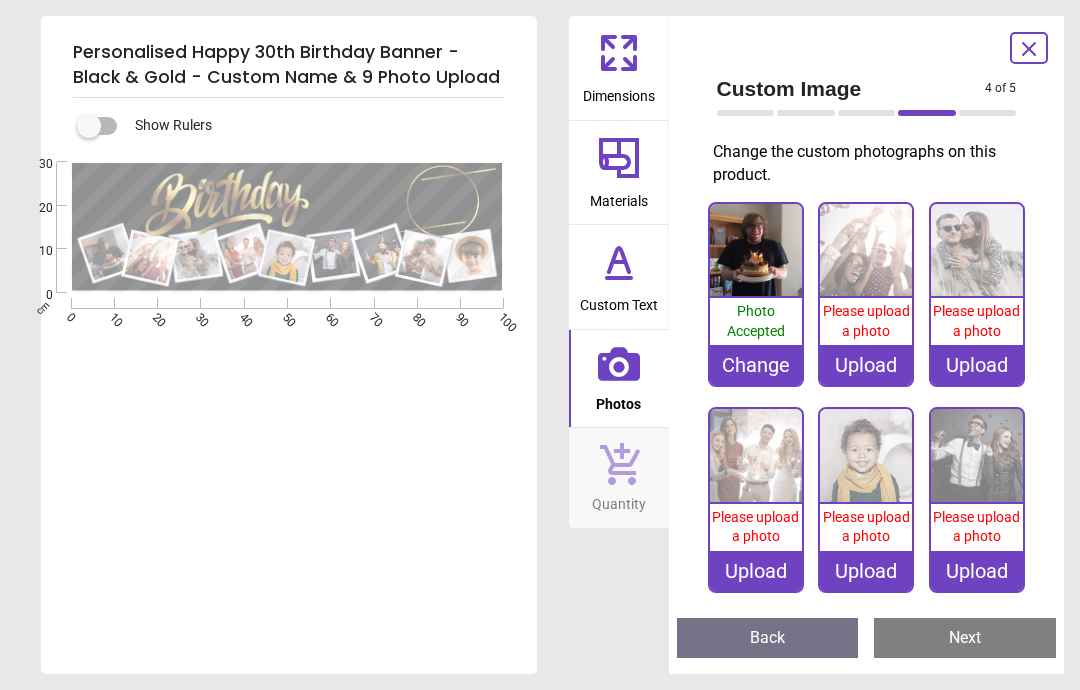 click on "Upload" at bounding box center (866, 365) 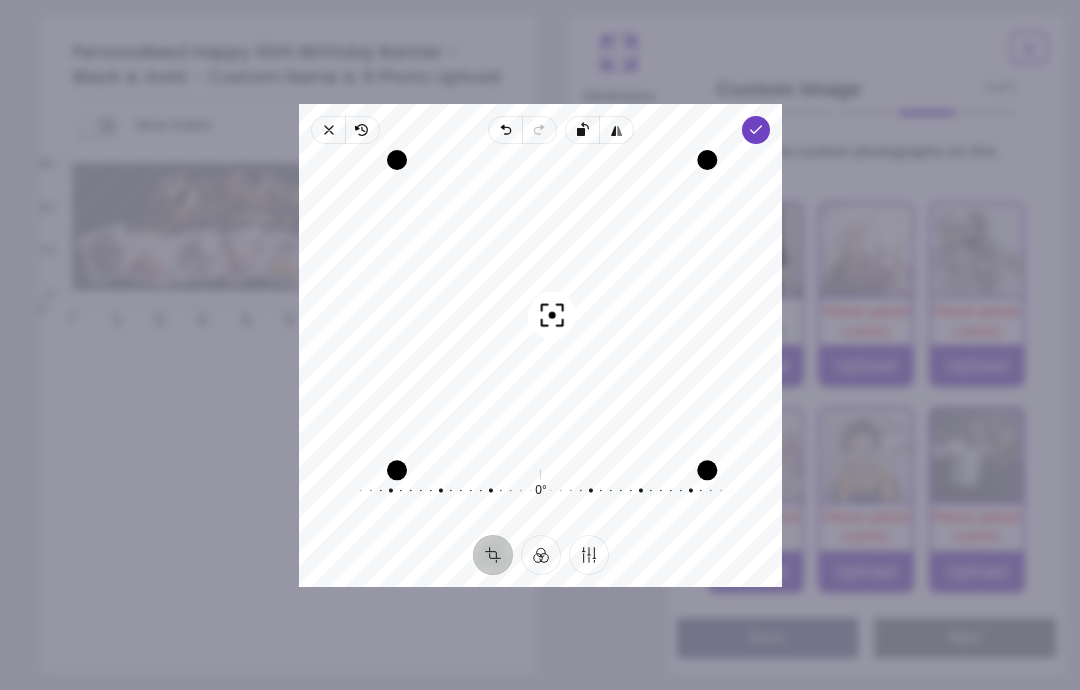 click 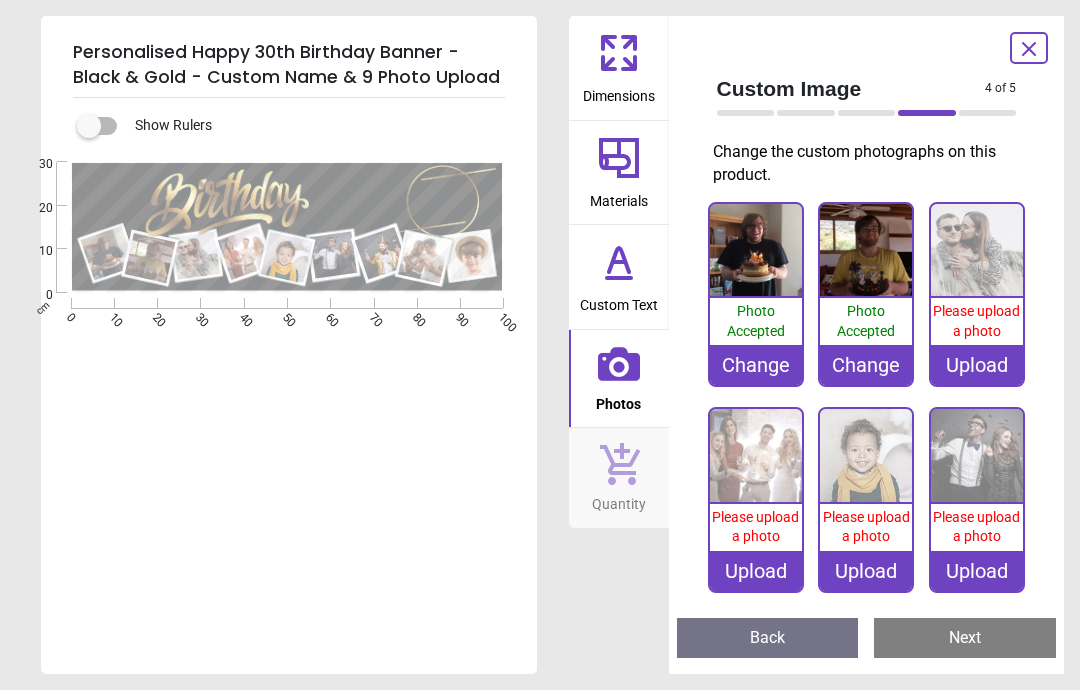 click on "Upload" at bounding box center [977, 365] 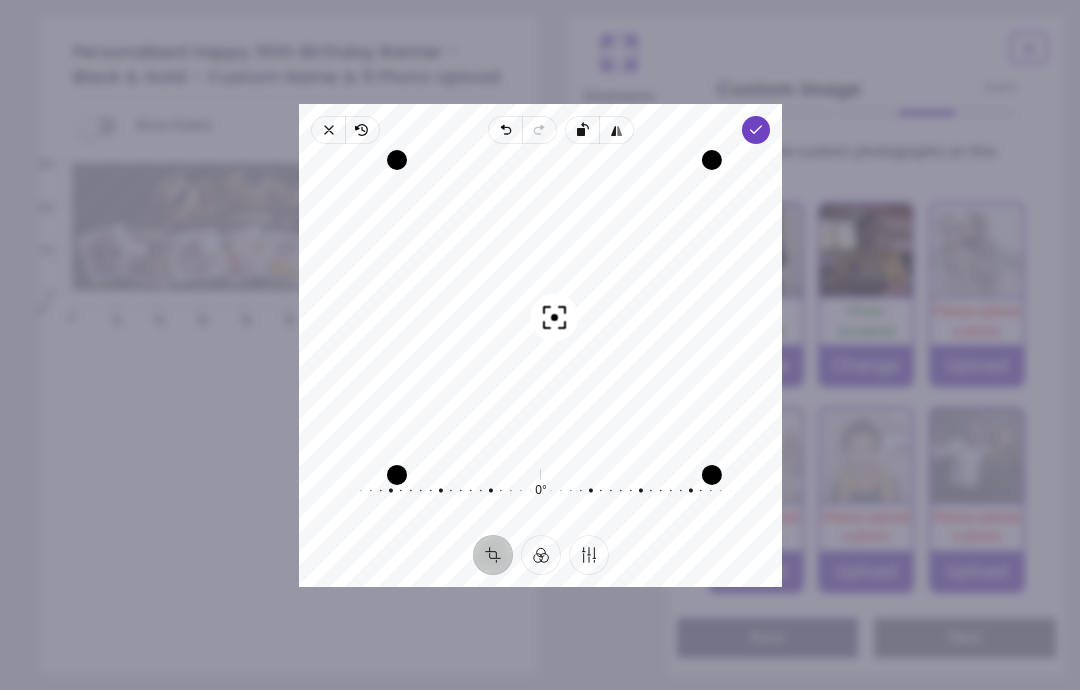 click on "Done" at bounding box center (756, 130) 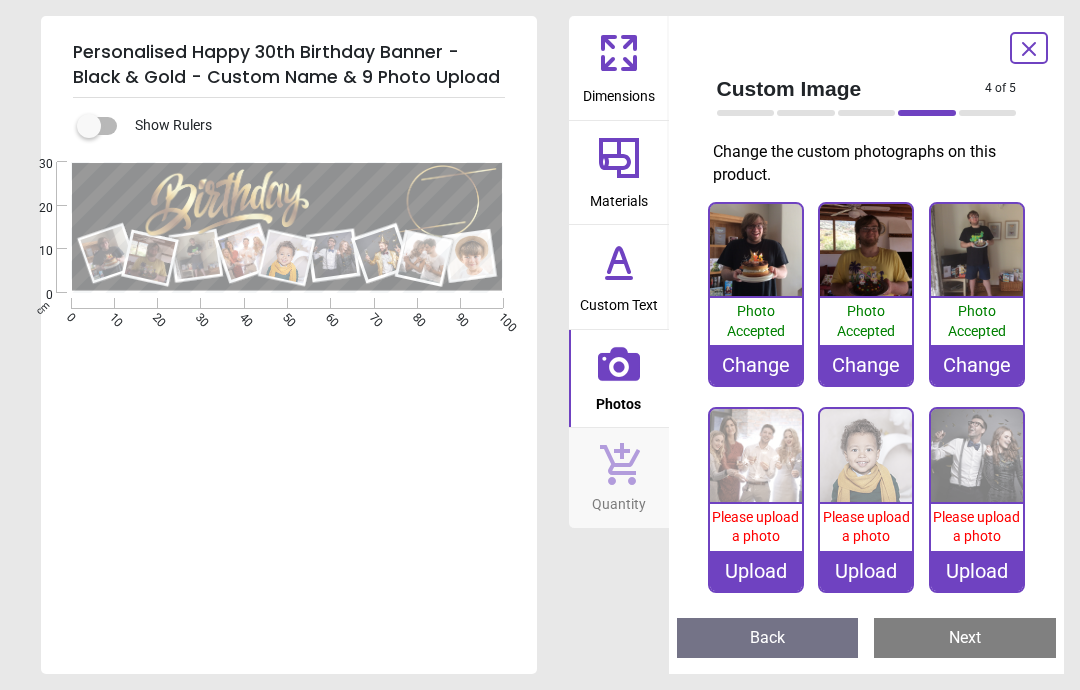 click on "Please upload a photo" at bounding box center [755, 527] 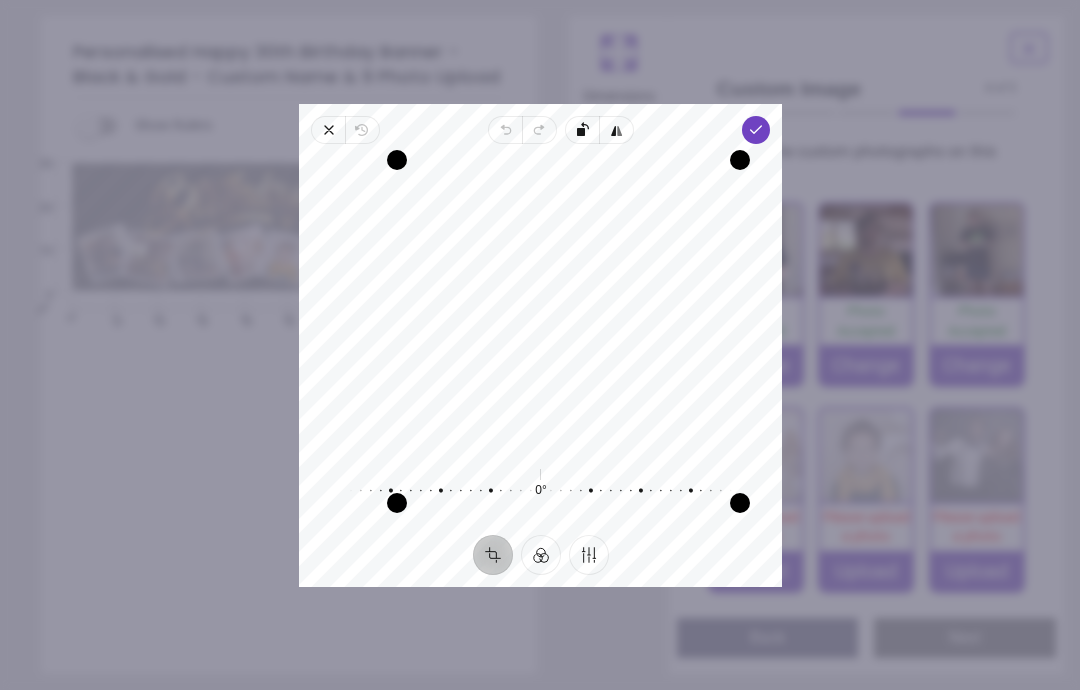 click 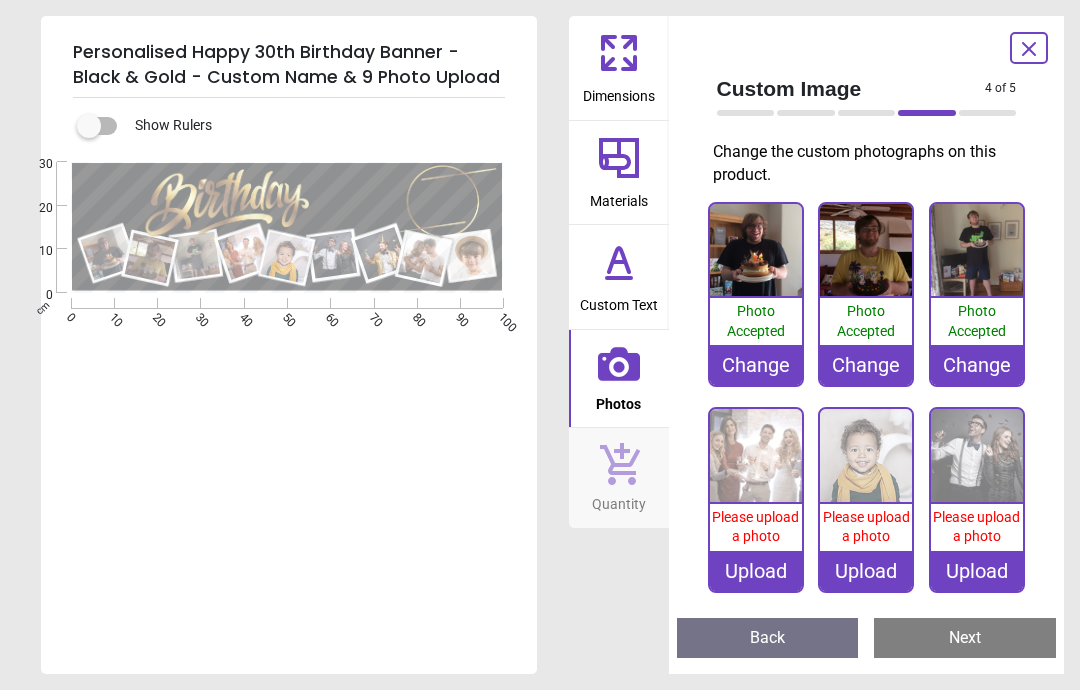 click on "Upload" at bounding box center [756, 571] 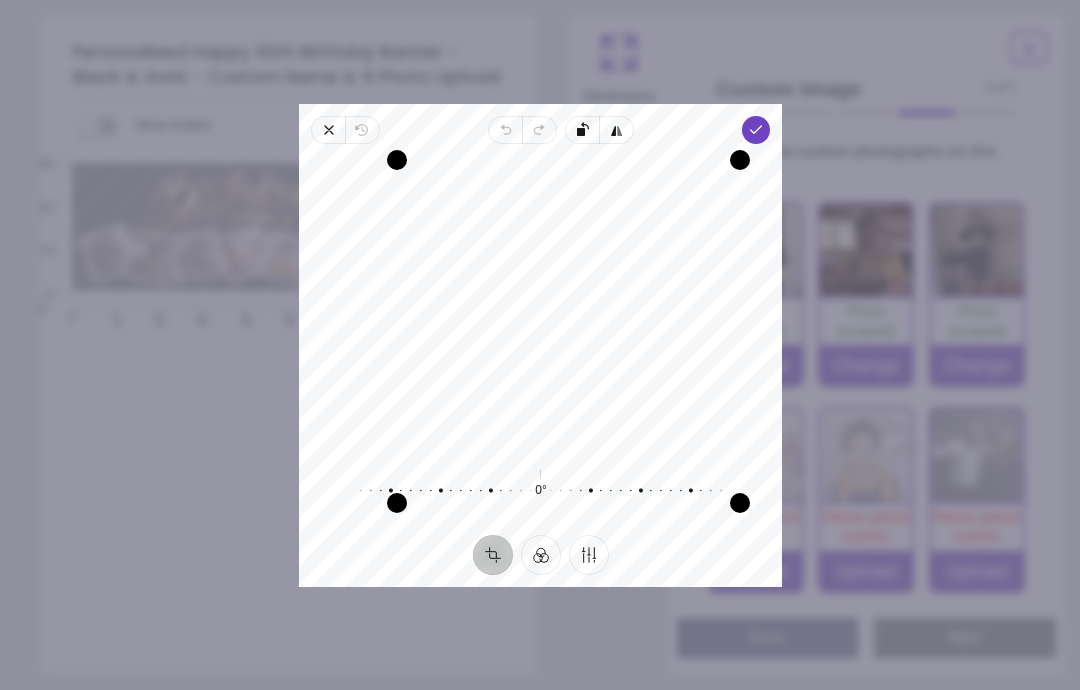 click 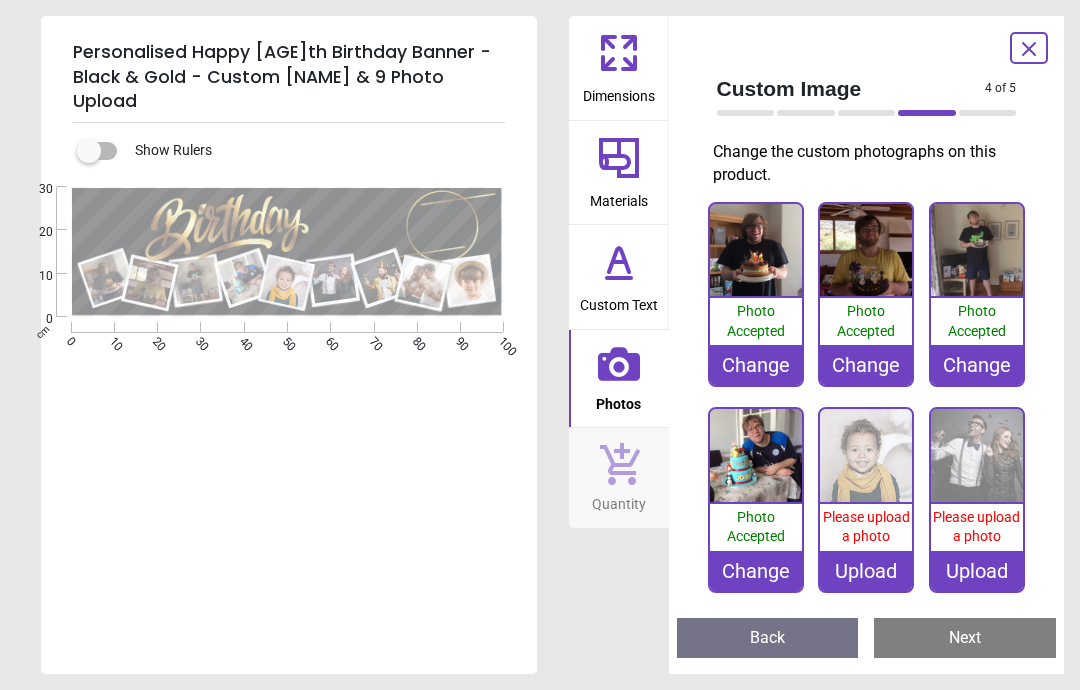 scroll, scrollTop: 0, scrollLeft: 0, axis: both 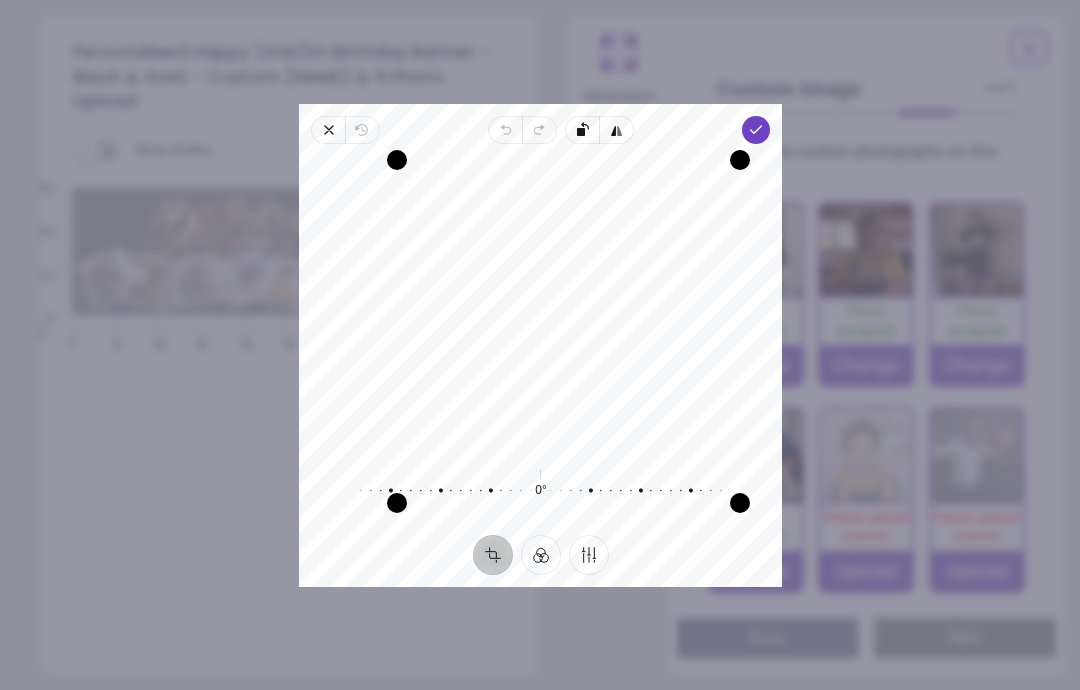 click 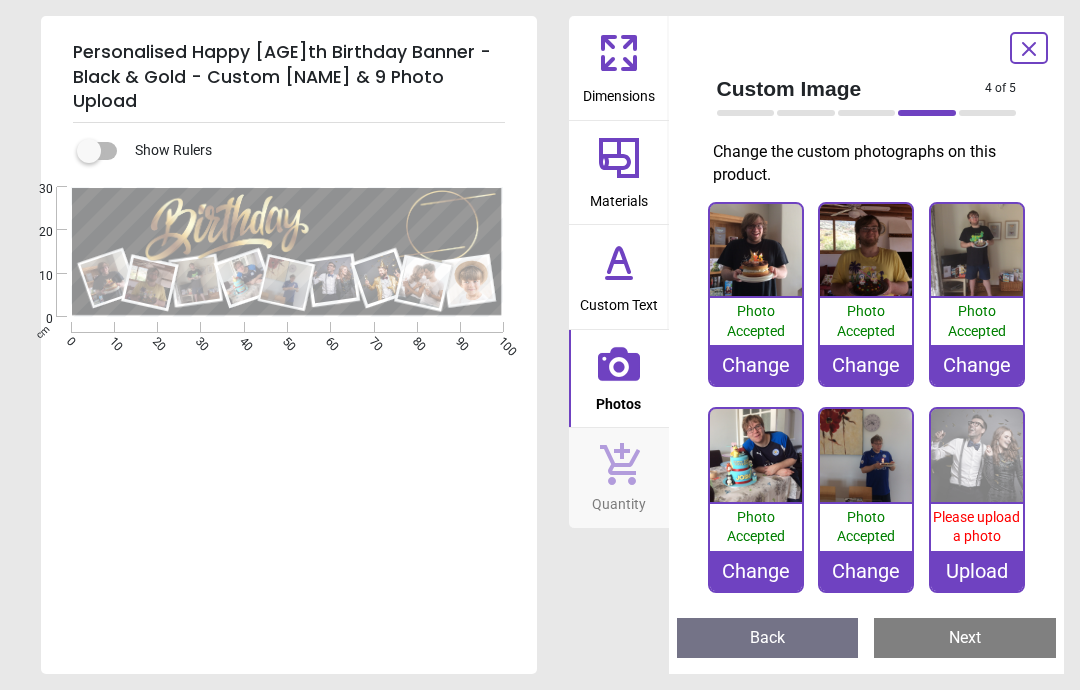 click on "Upload" at bounding box center (977, 571) 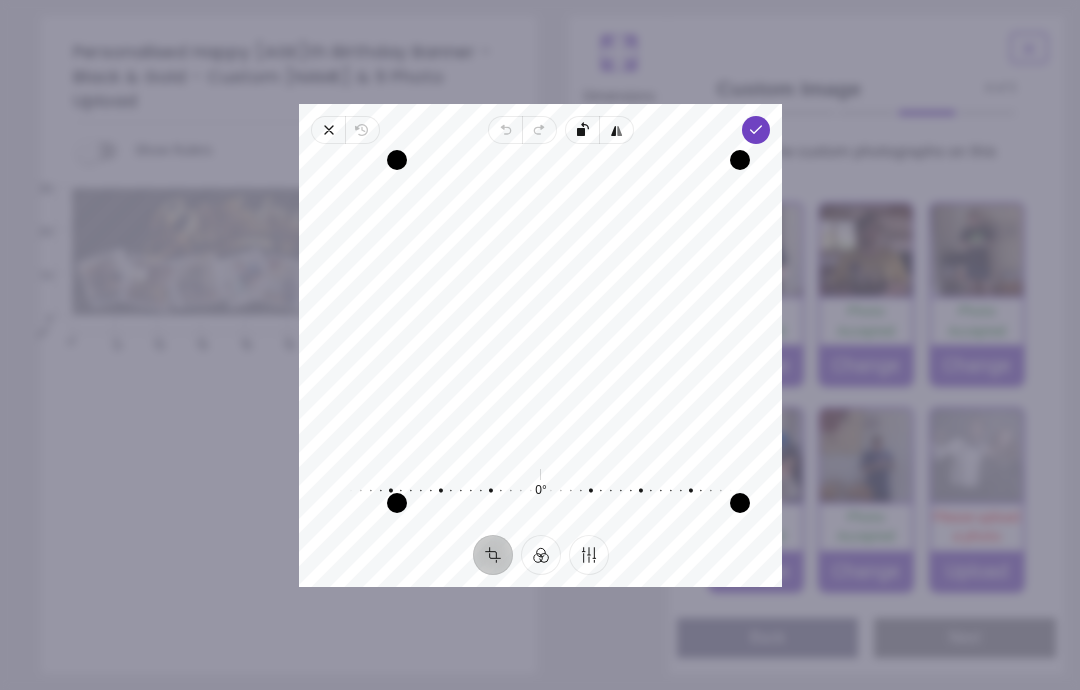 click 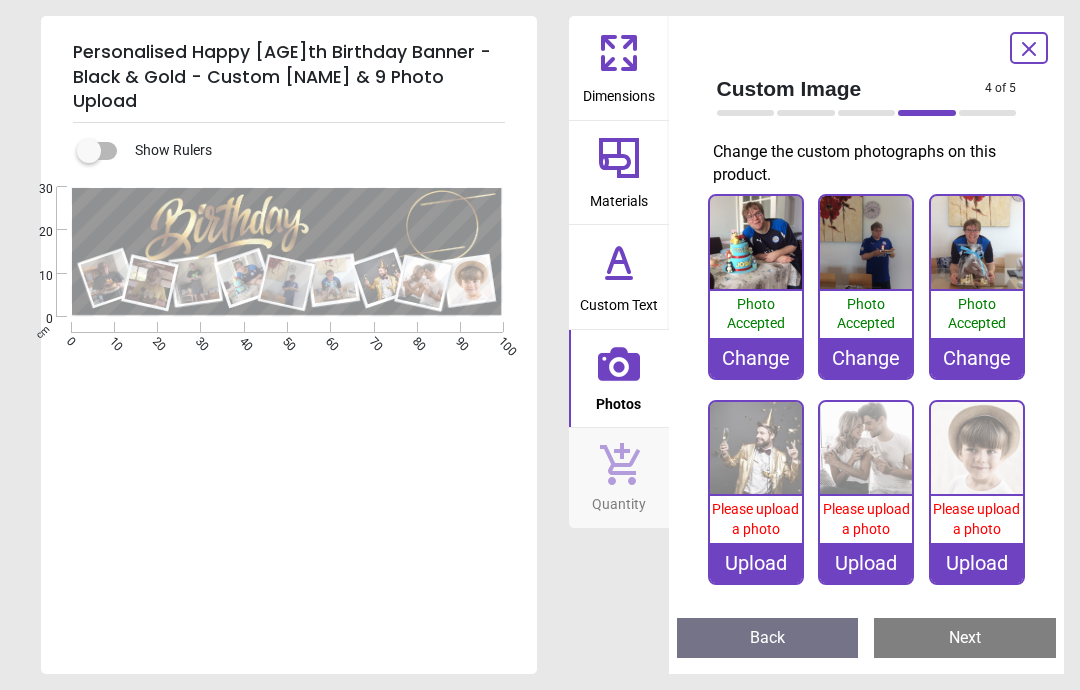 scroll, scrollTop: 211, scrollLeft: 0, axis: vertical 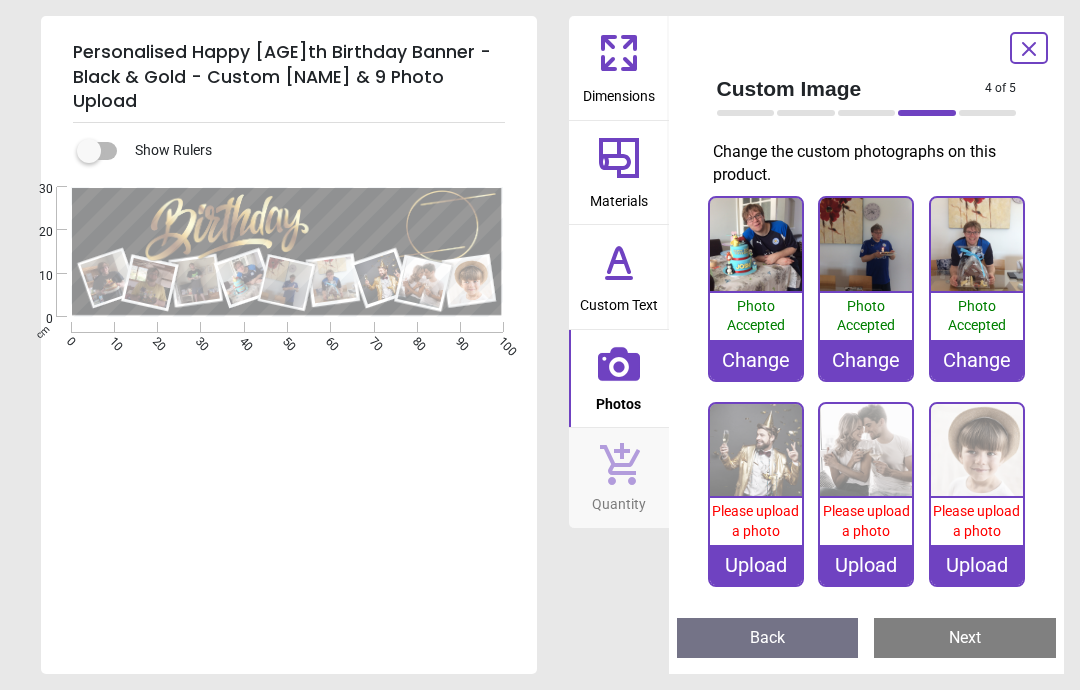 click on "Upload" at bounding box center [756, 565] 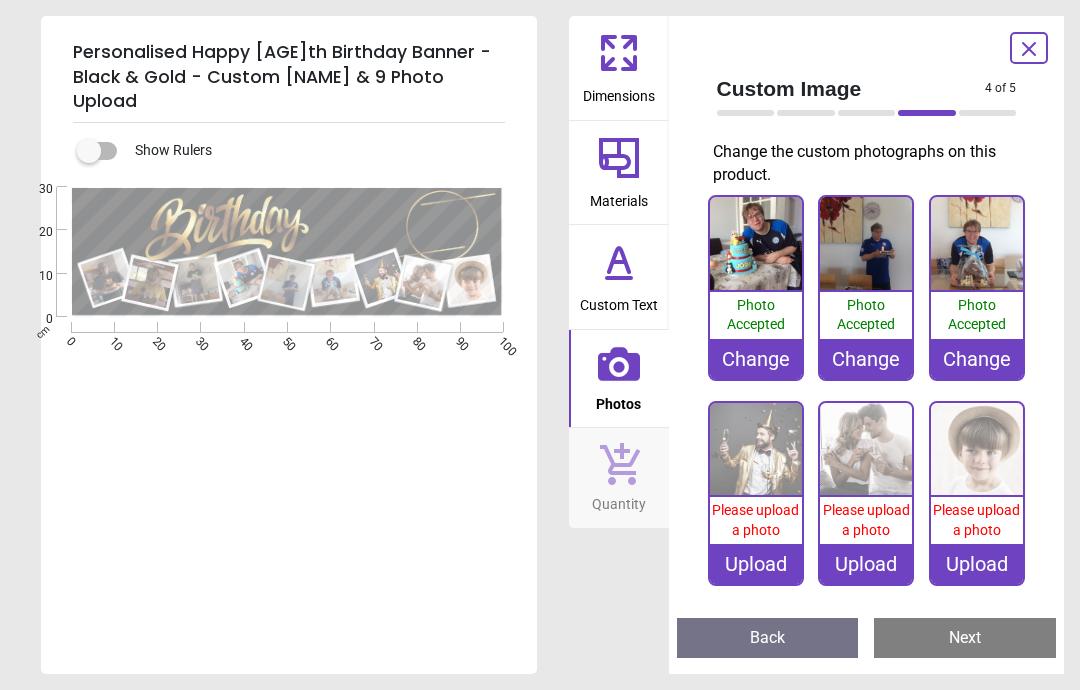 scroll, scrollTop: 211, scrollLeft: 0, axis: vertical 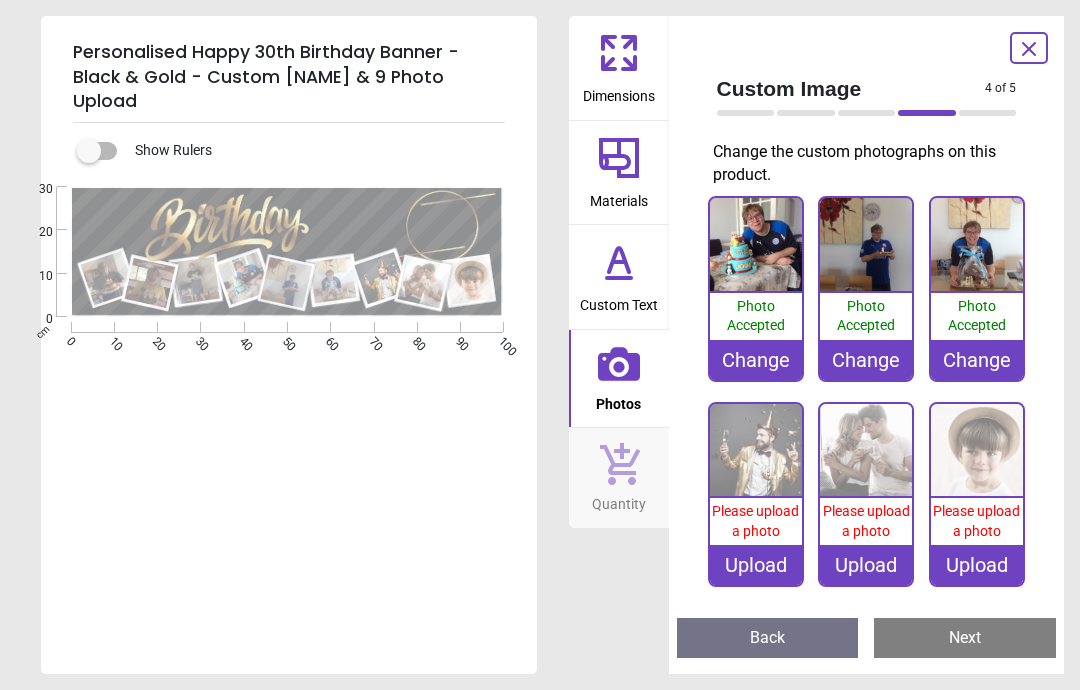 click on "Upload" at bounding box center (756, 565) 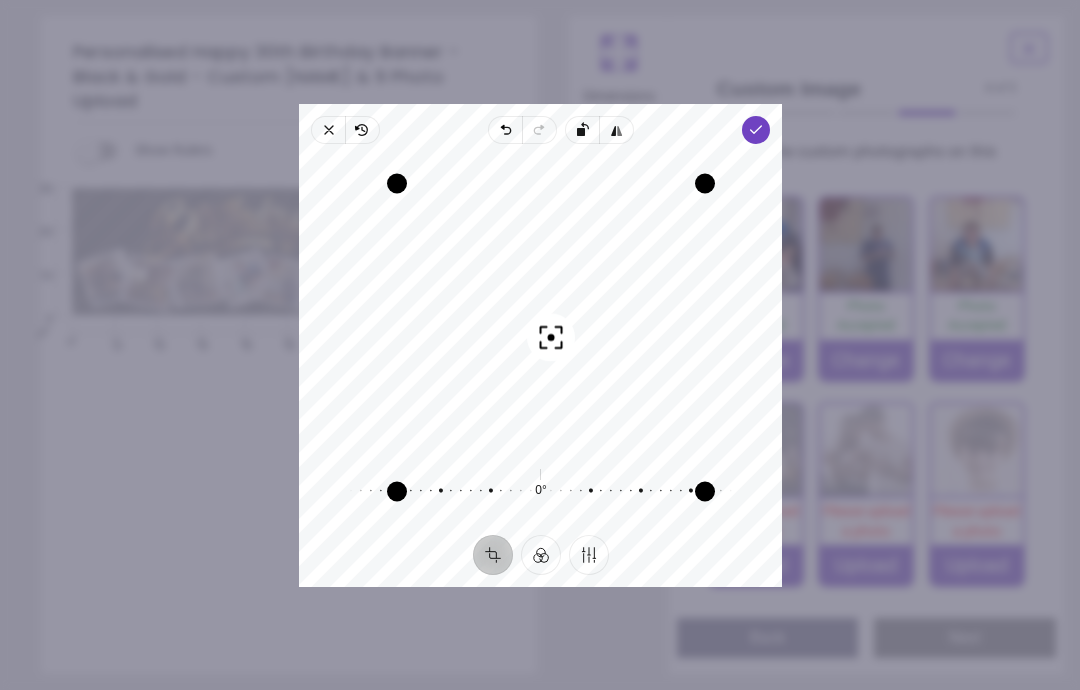click 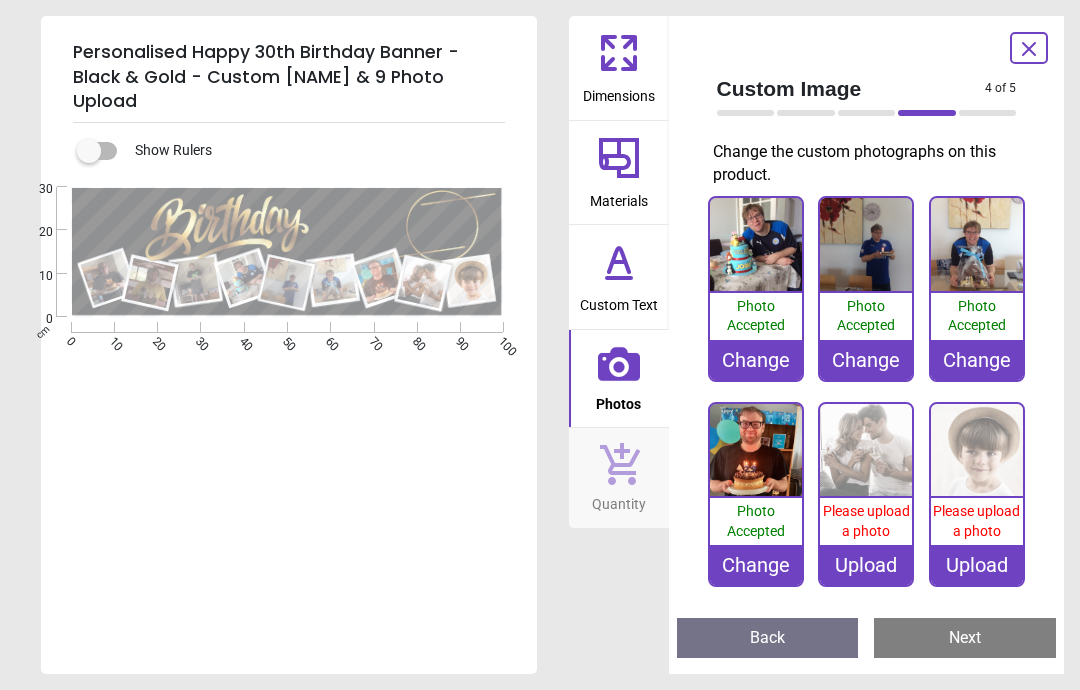 click on "Upload" at bounding box center (866, 565) 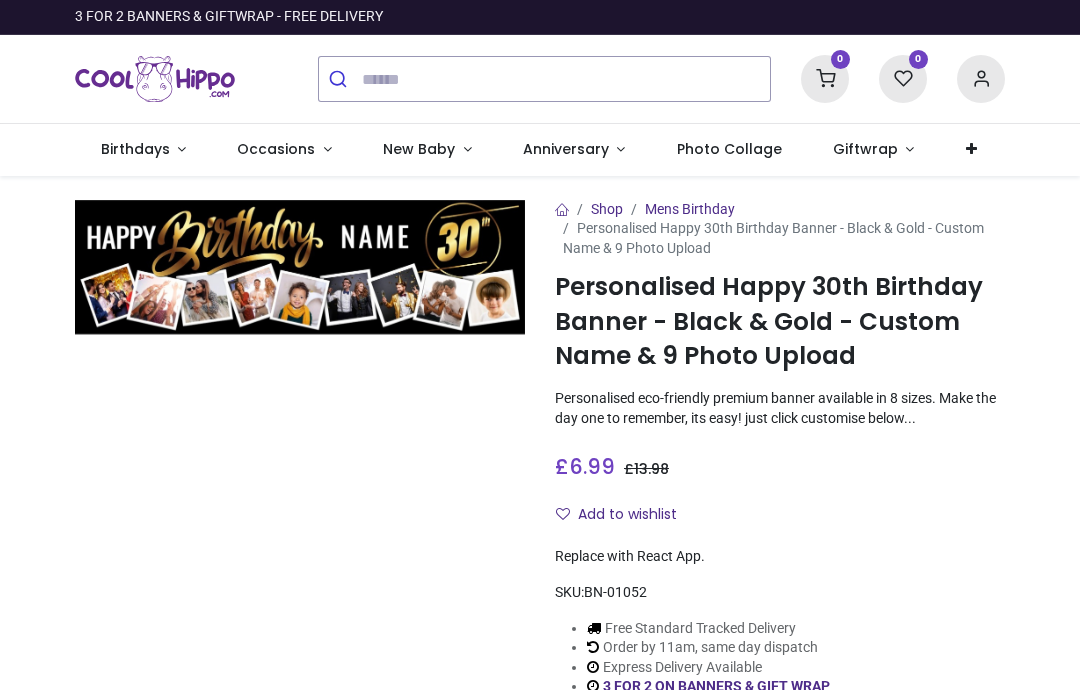 scroll, scrollTop: 0, scrollLeft: 0, axis: both 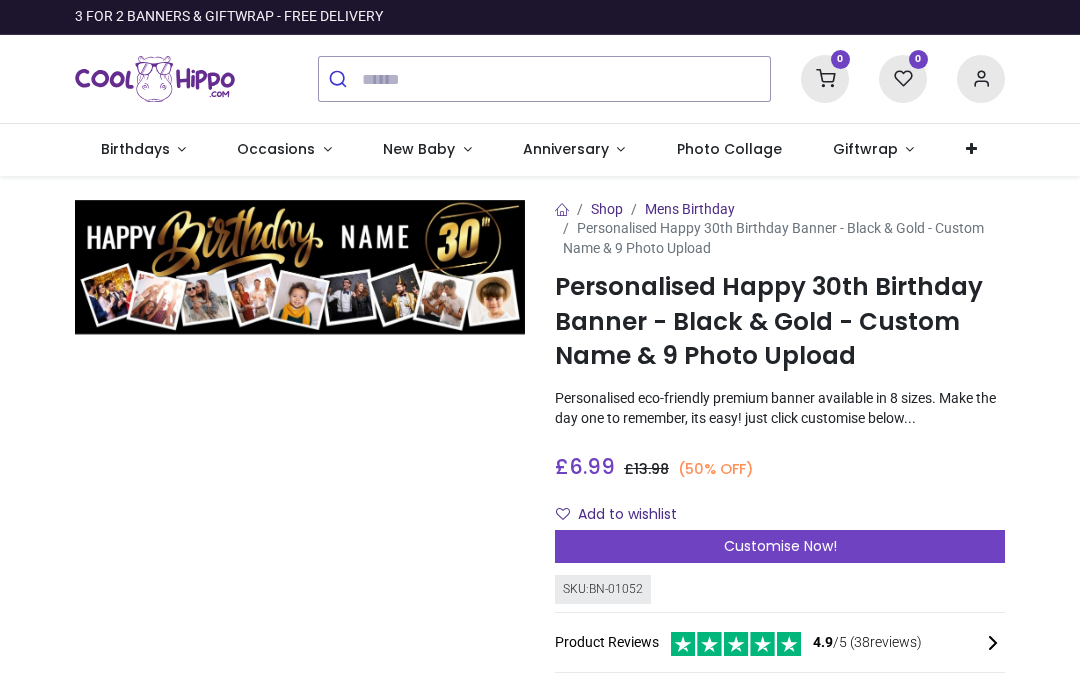 click on "Customise Now!" at bounding box center [780, 547] 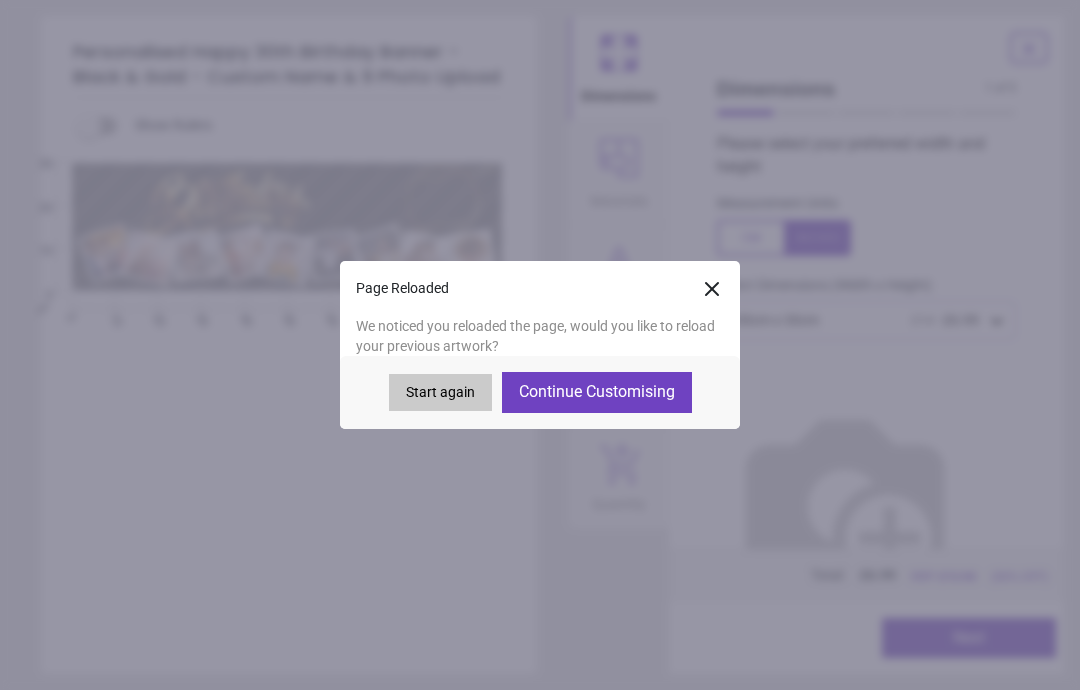 click 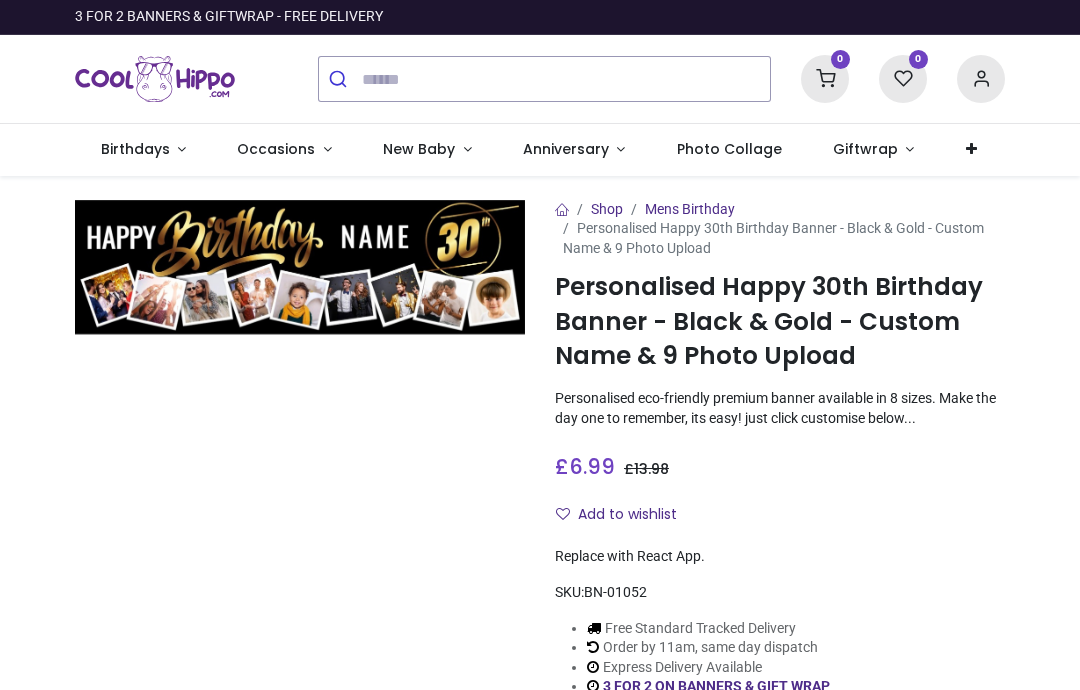 scroll, scrollTop: 0, scrollLeft: 0, axis: both 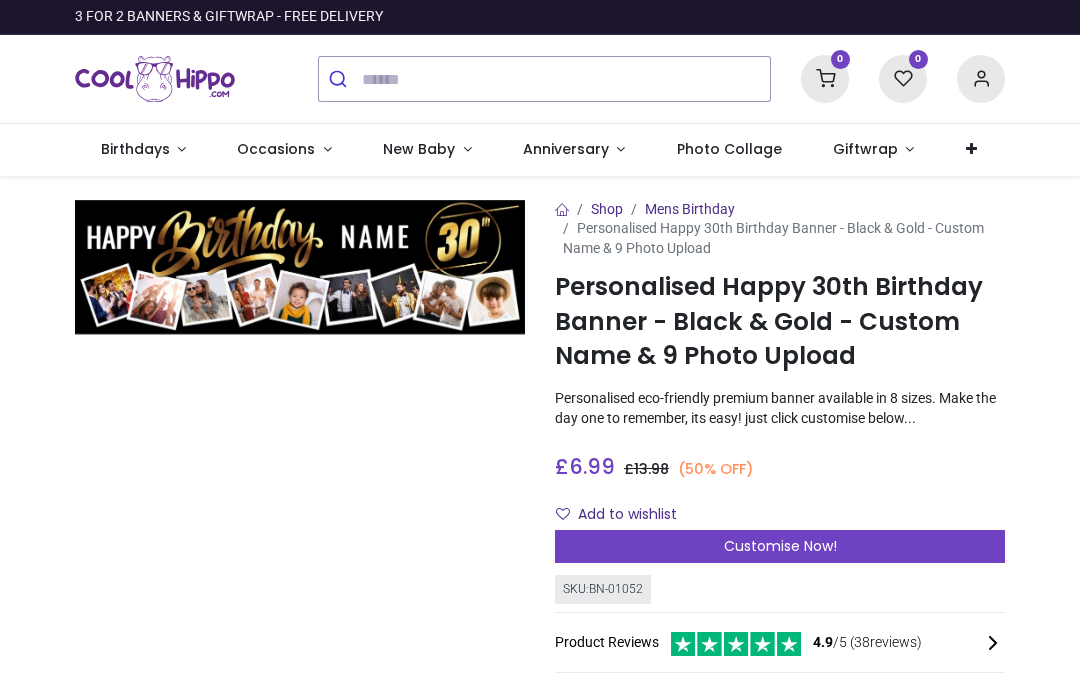 click on "Customise Now!" at bounding box center (780, 547) 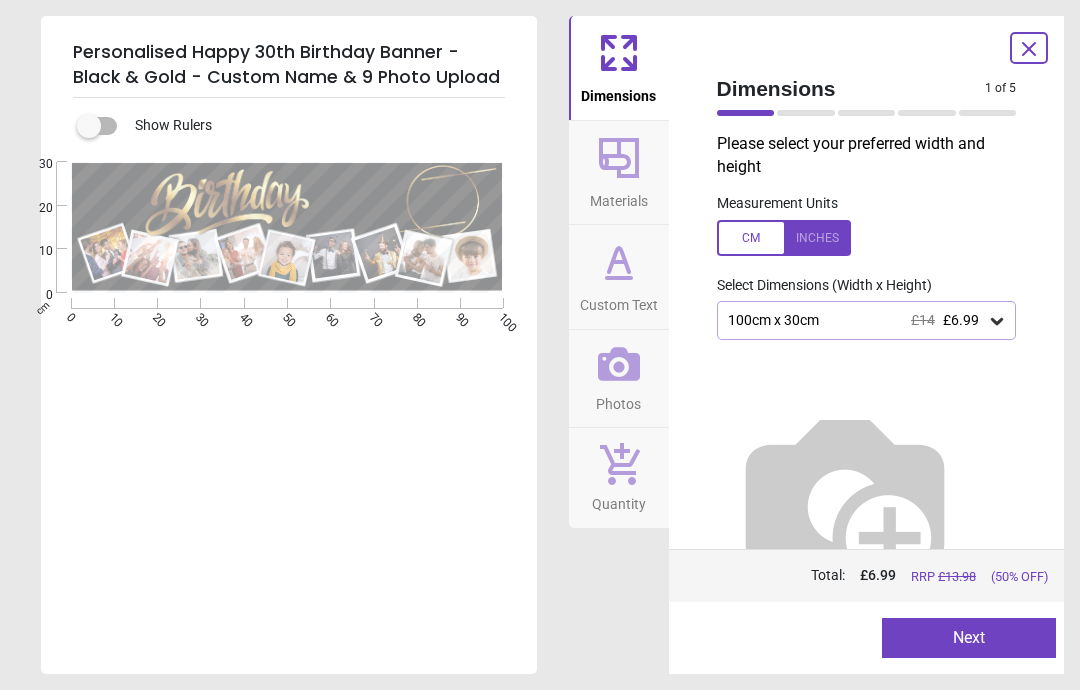 click on "Next" at bounding box center [969, 638] 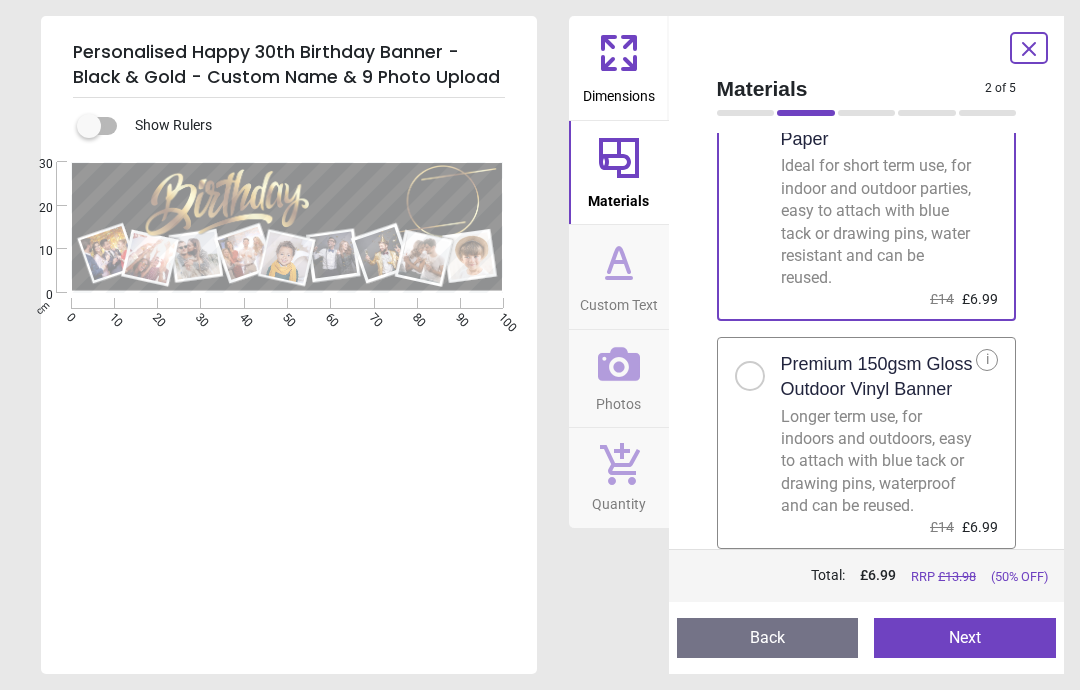 scroll, scrollTop: 124, scrollLeft: 0, axis: vertical 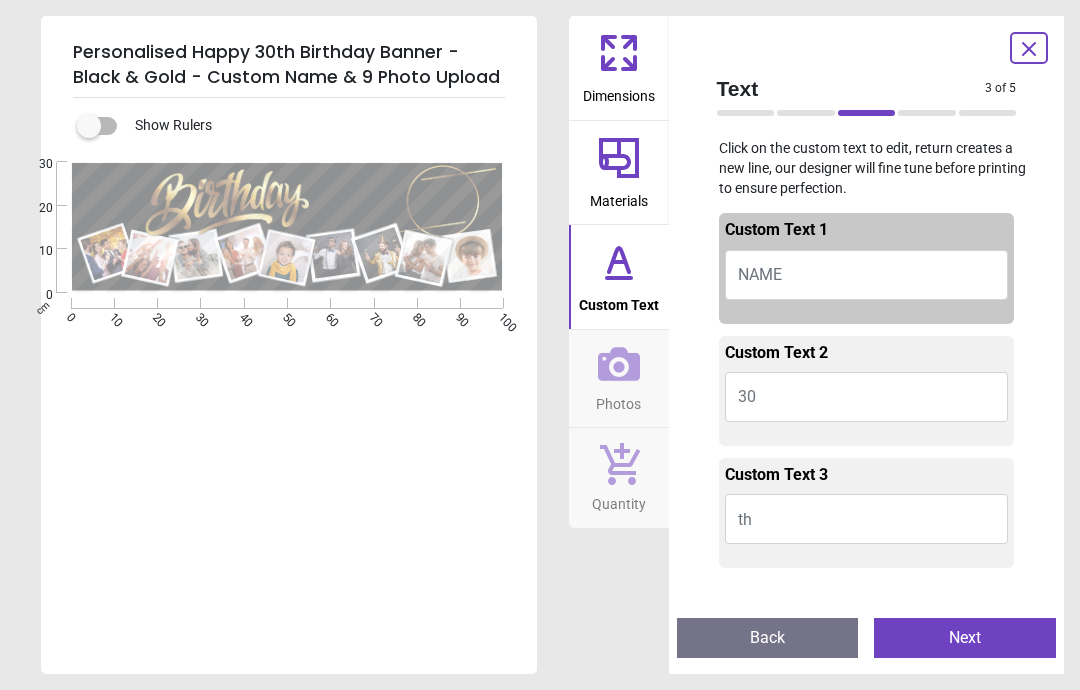 click on "NAME" at bounding box center (867, 275) 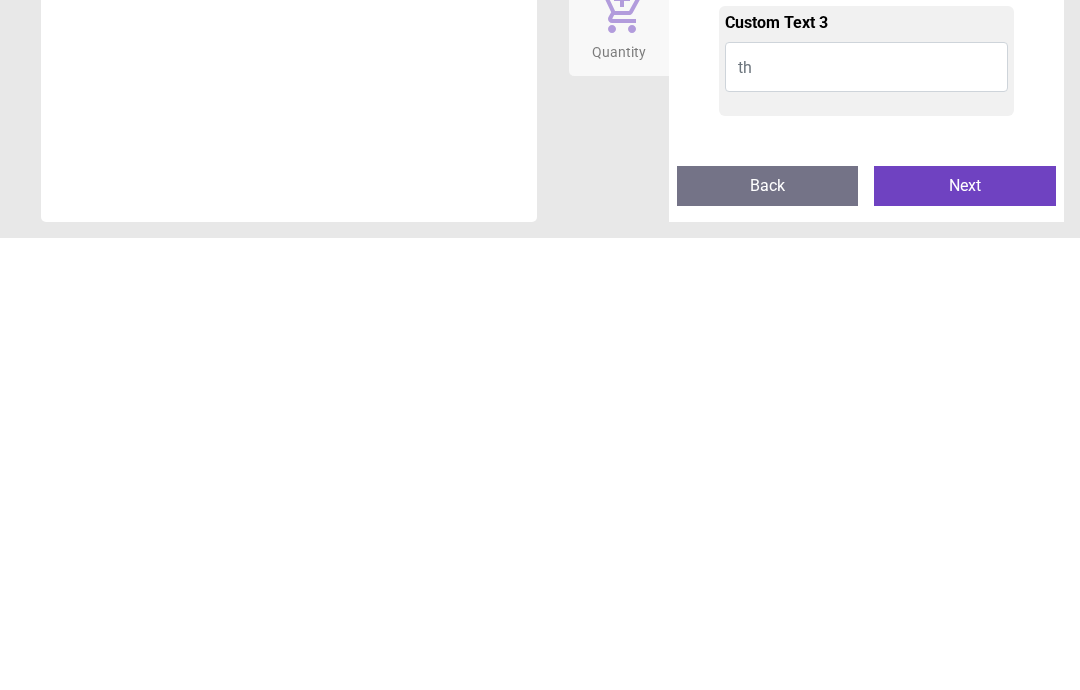 type on "****" 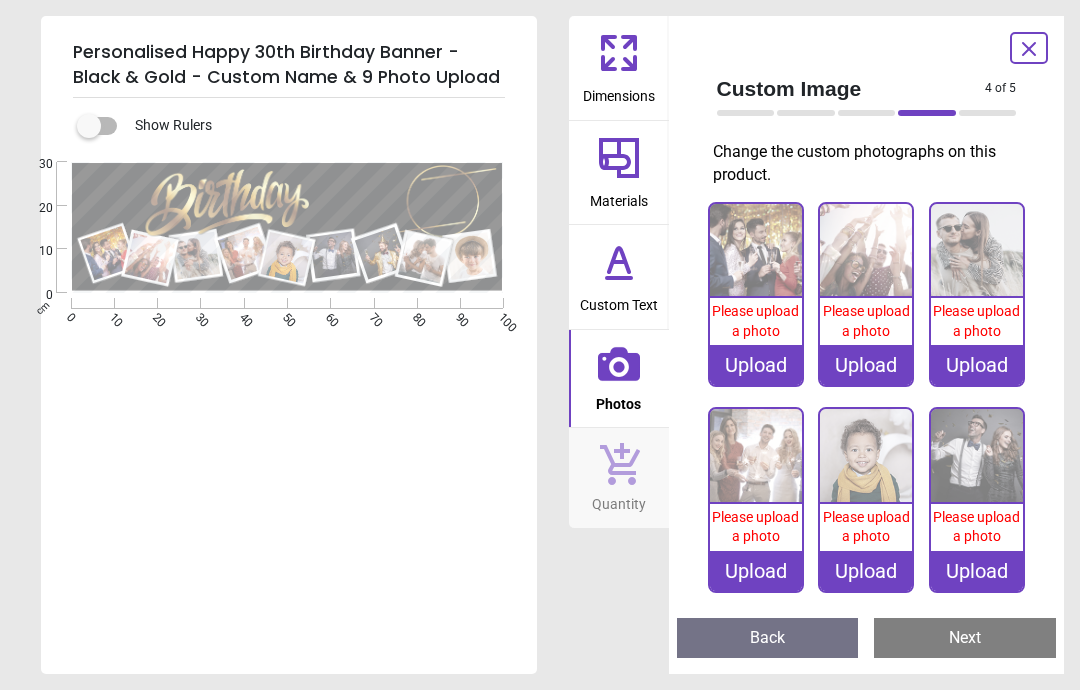 click on "Upload" at bounding box center (756, 365) 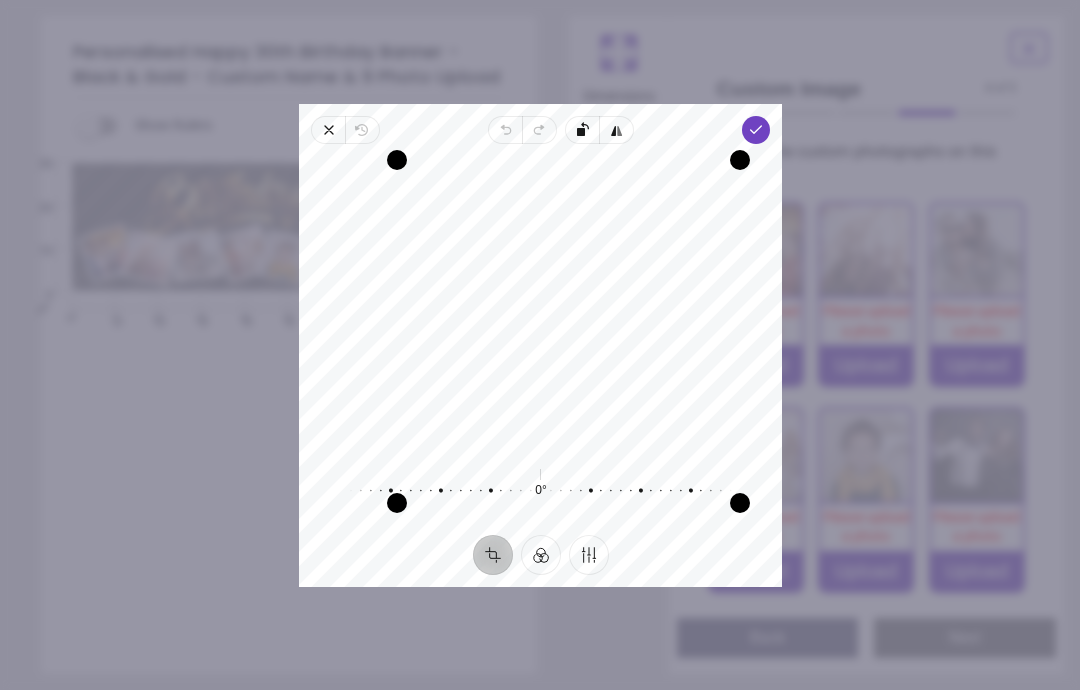 click 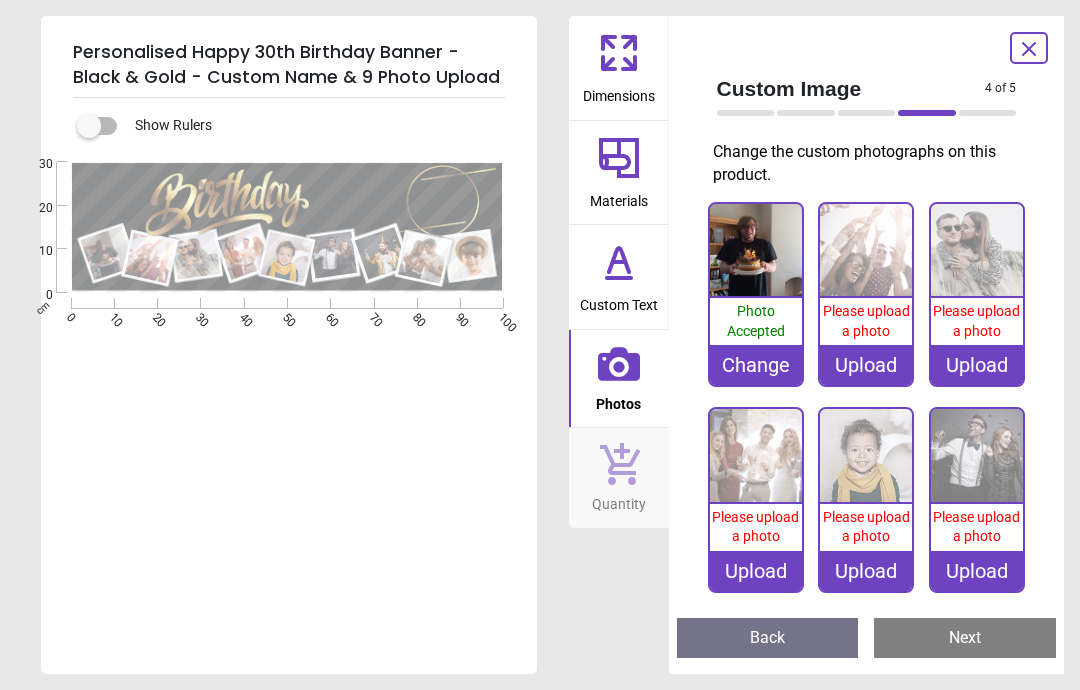 click on "Upload" at bounding box center [866, 365] 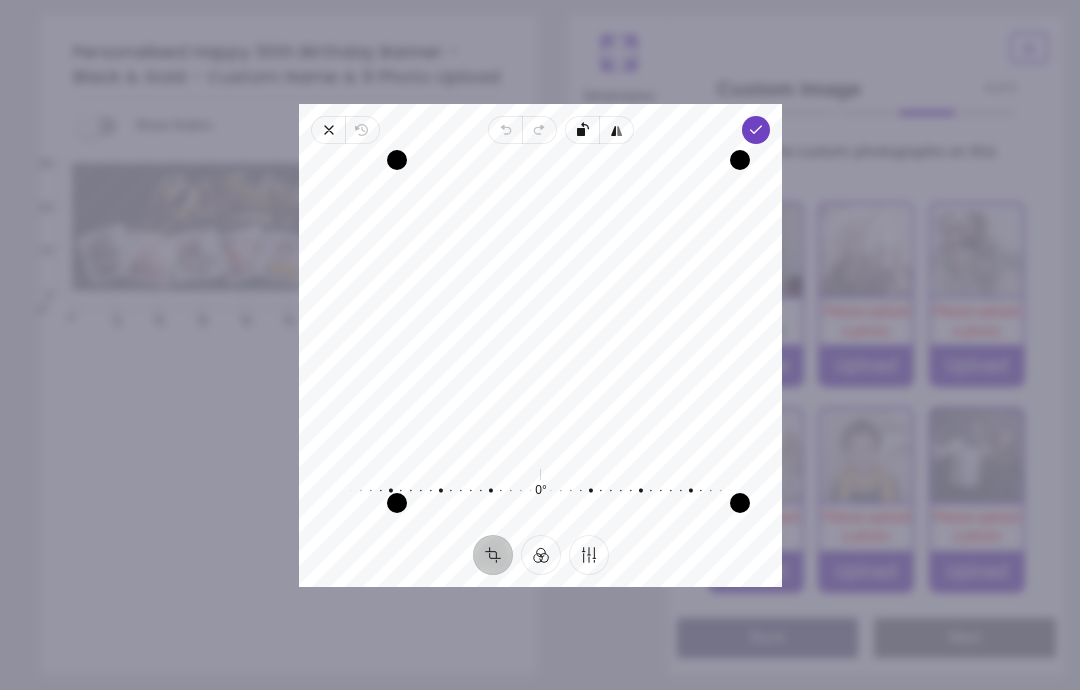 click 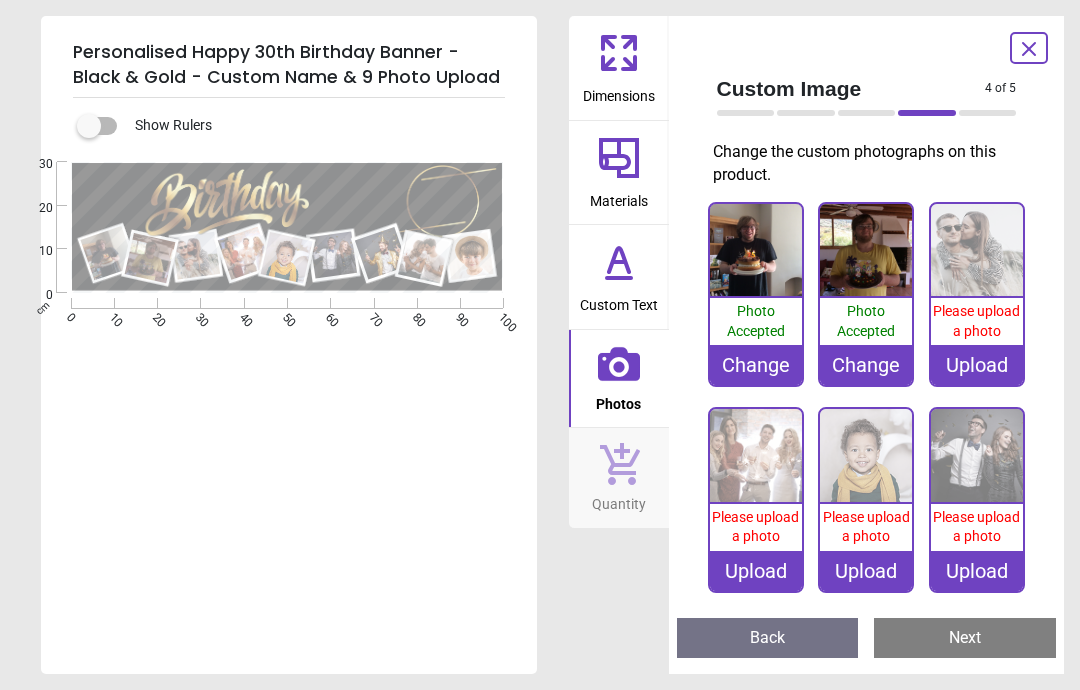 click on "Upload" at bounding box center (977, 365) 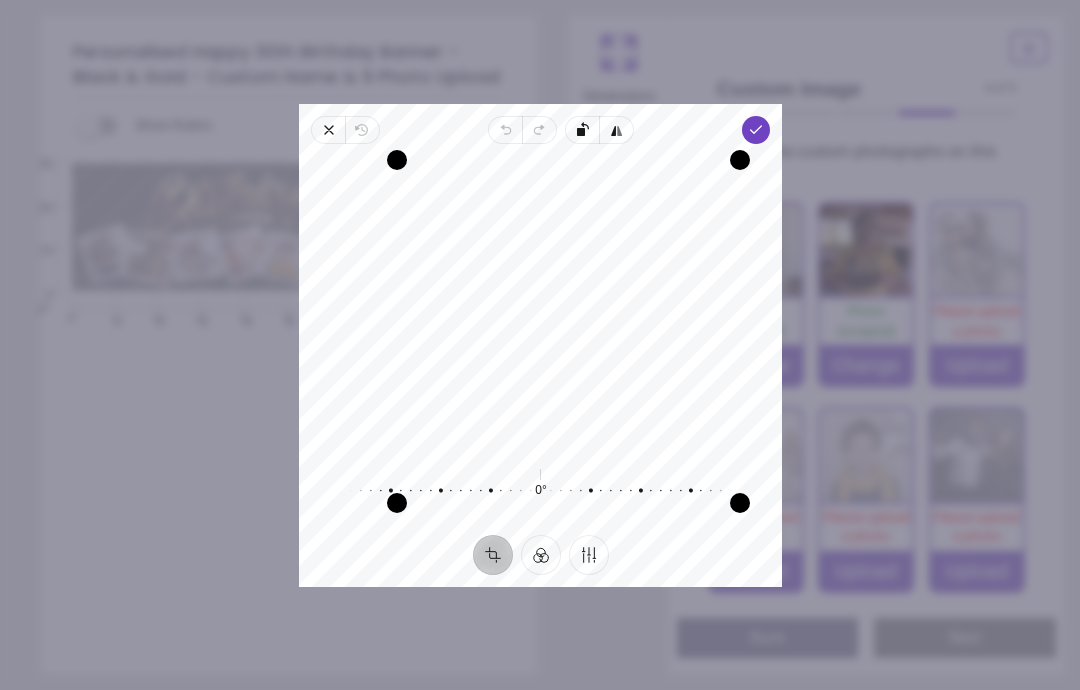 click 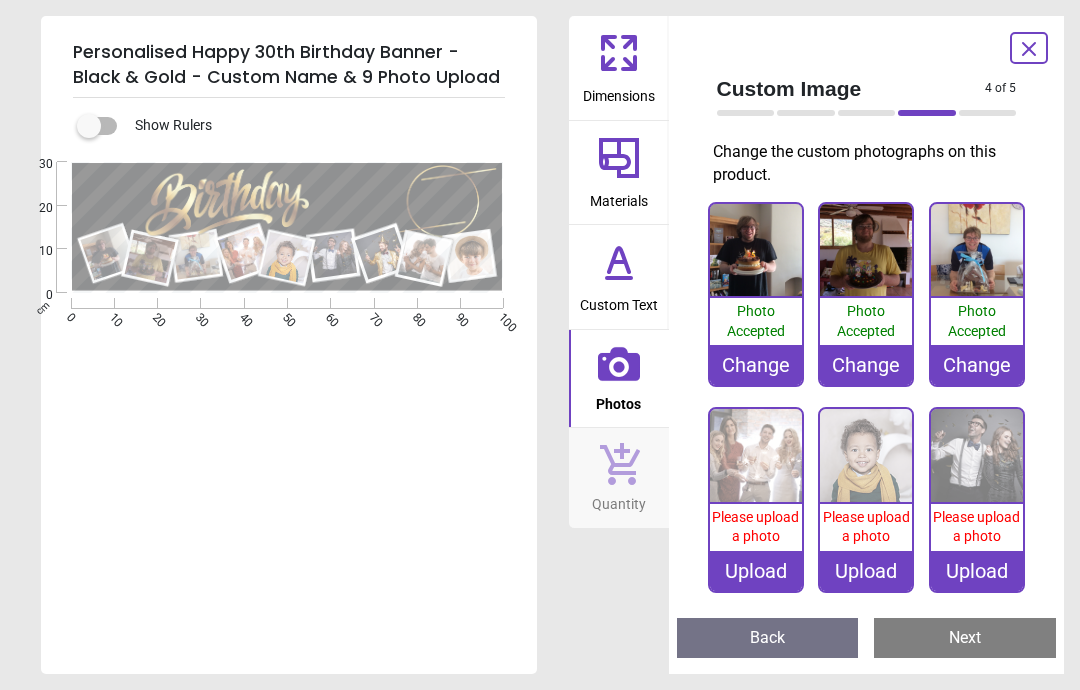 click on "Upload" at bounding box center (756, 571) 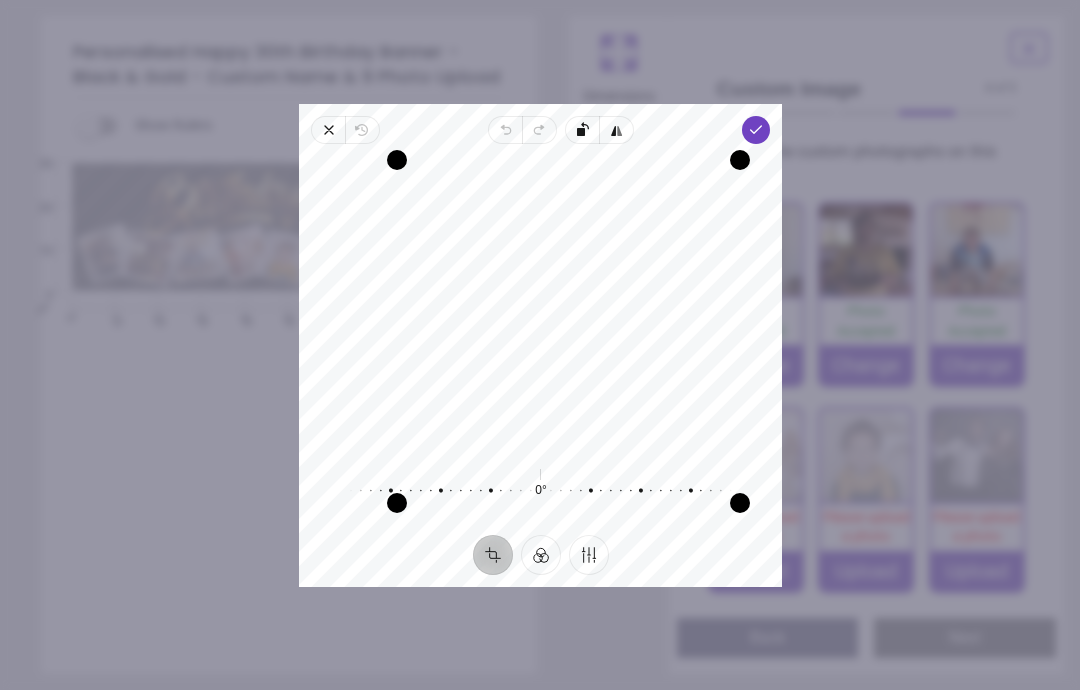click 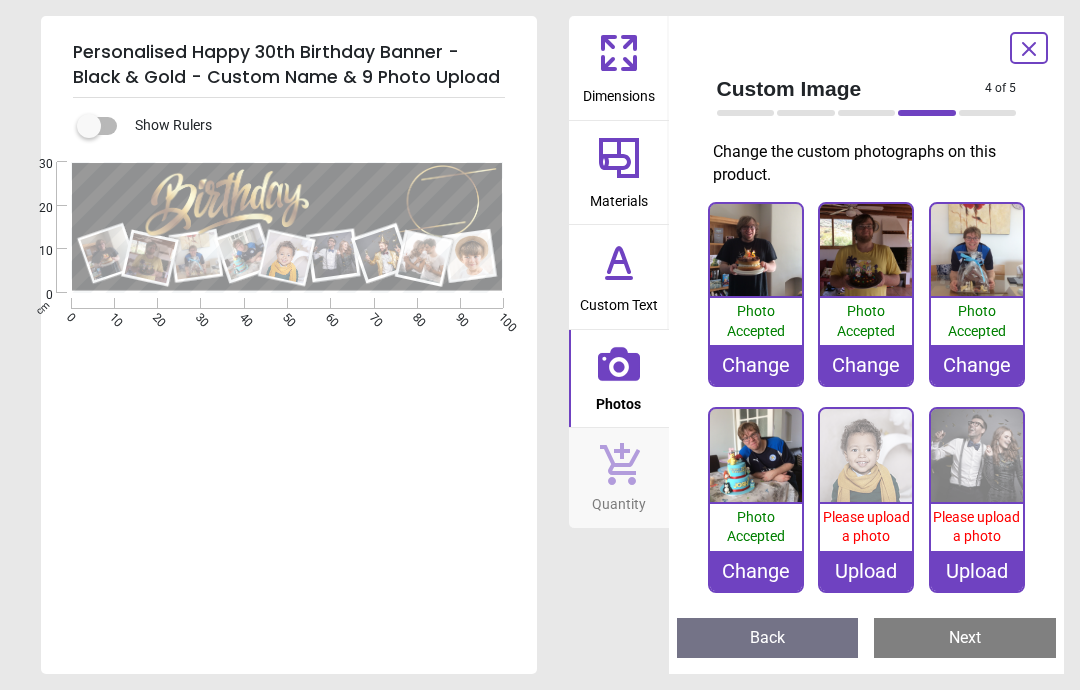 click on "Upload" at bounding box center (866, 571) 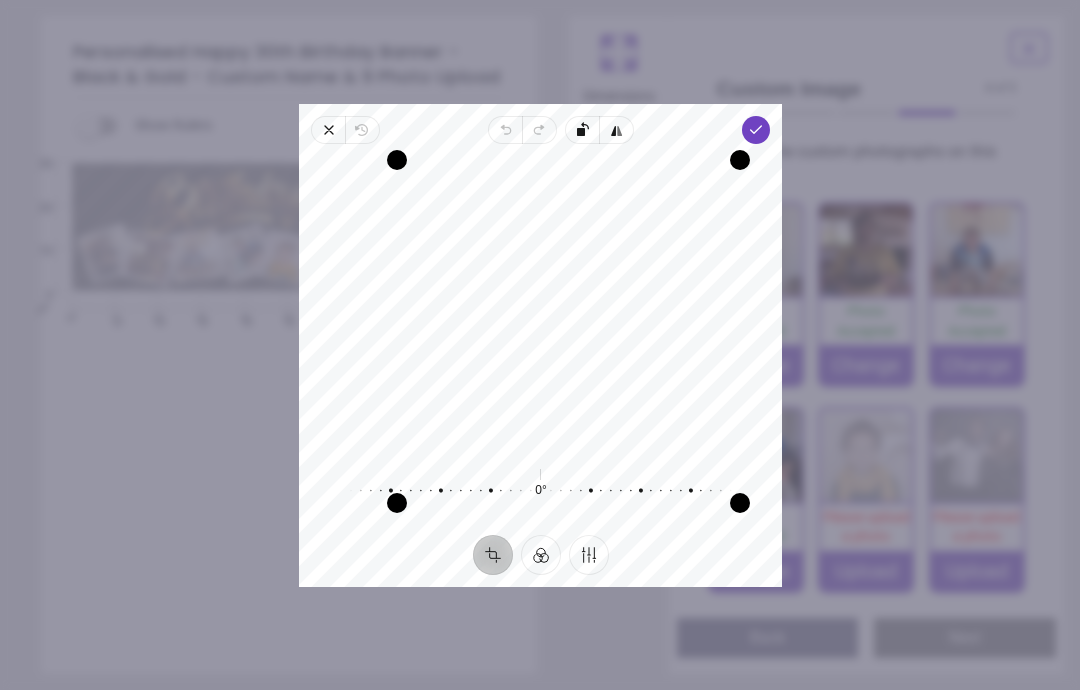 click 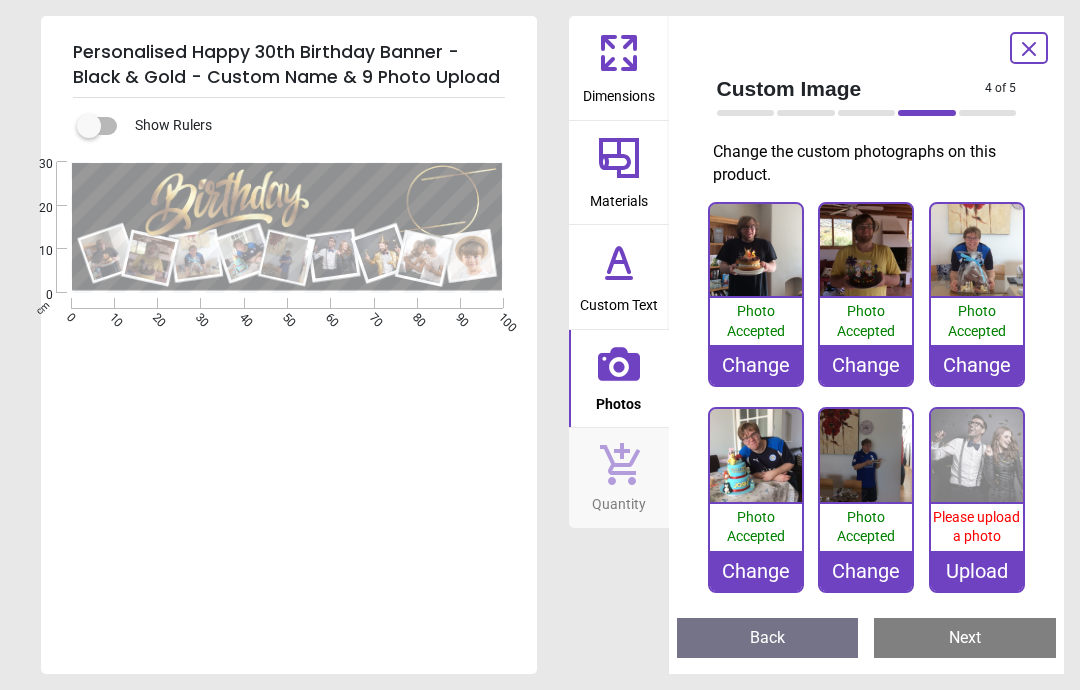 scroll, scrollTop: 0, scrollLeft: 0, axis: both 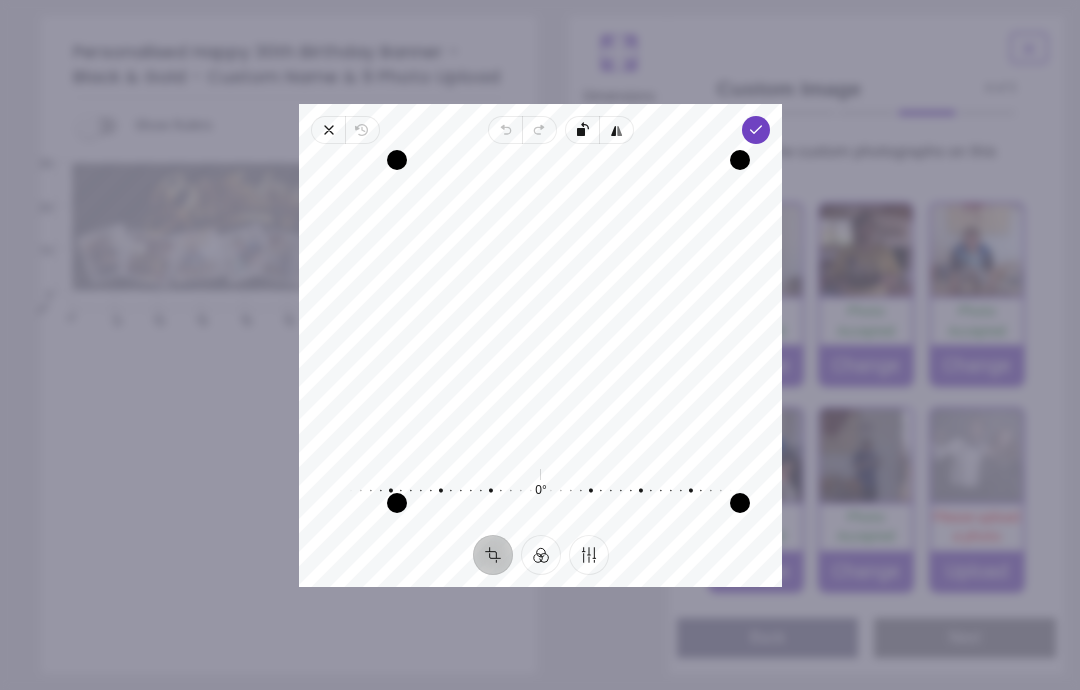 click 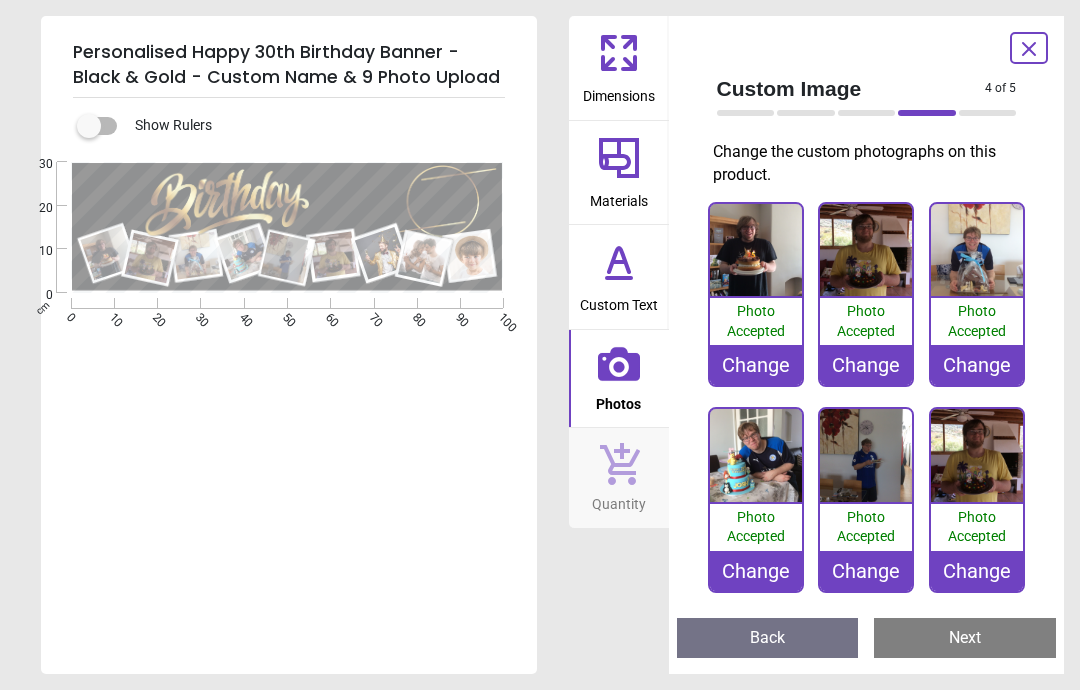 click on "Change" at bounding box center (977, 571) 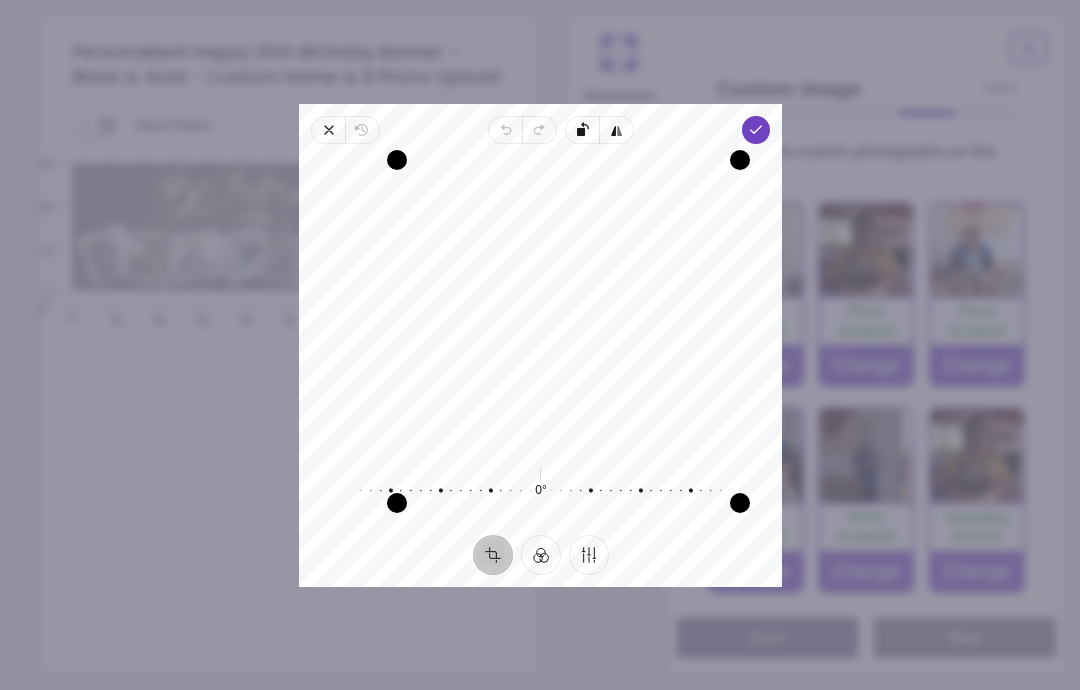 click on "Done" at bounding box center (756, 130) 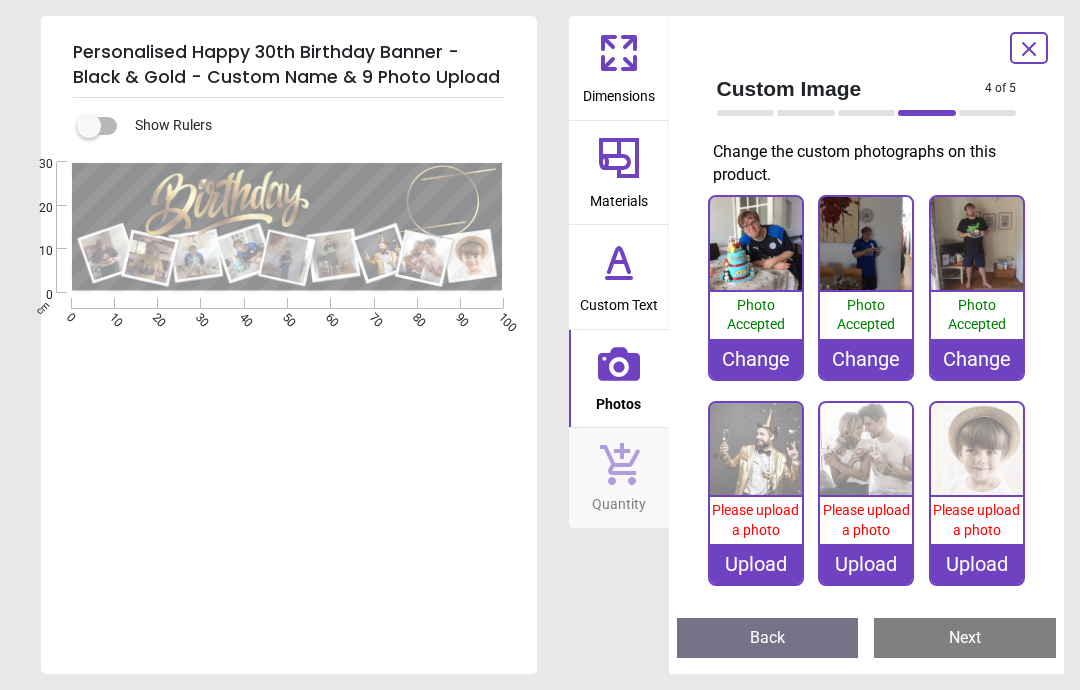 scroll, scrollTop: 211, scrollLeft: 0, axis: vertical 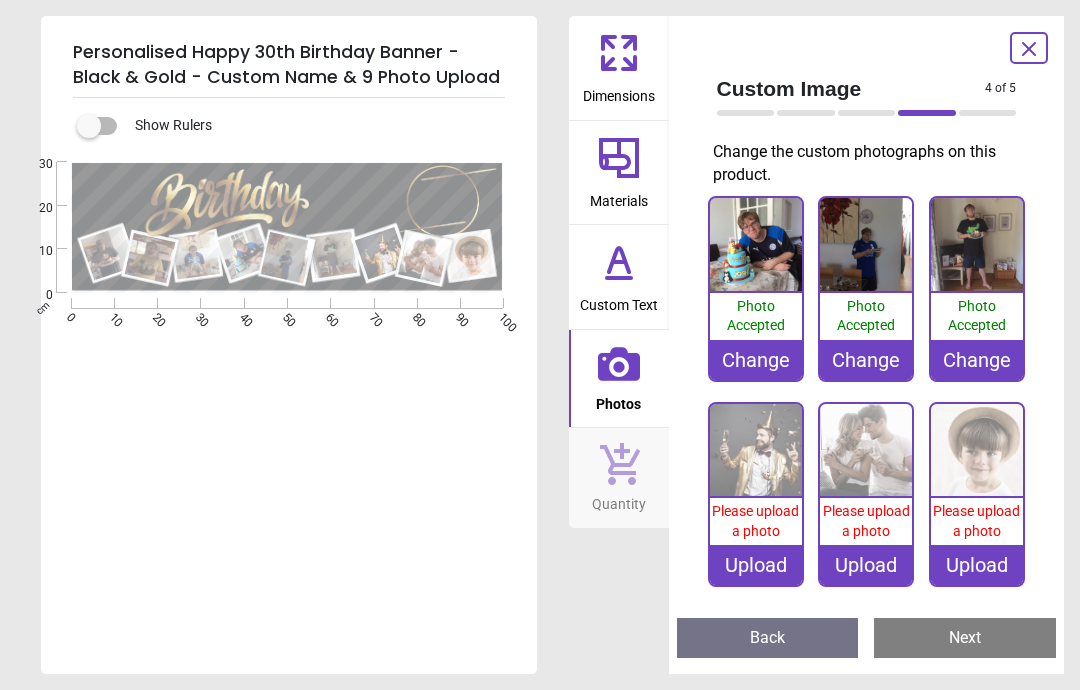 click on "Upload" at bounding box center (756, 565) 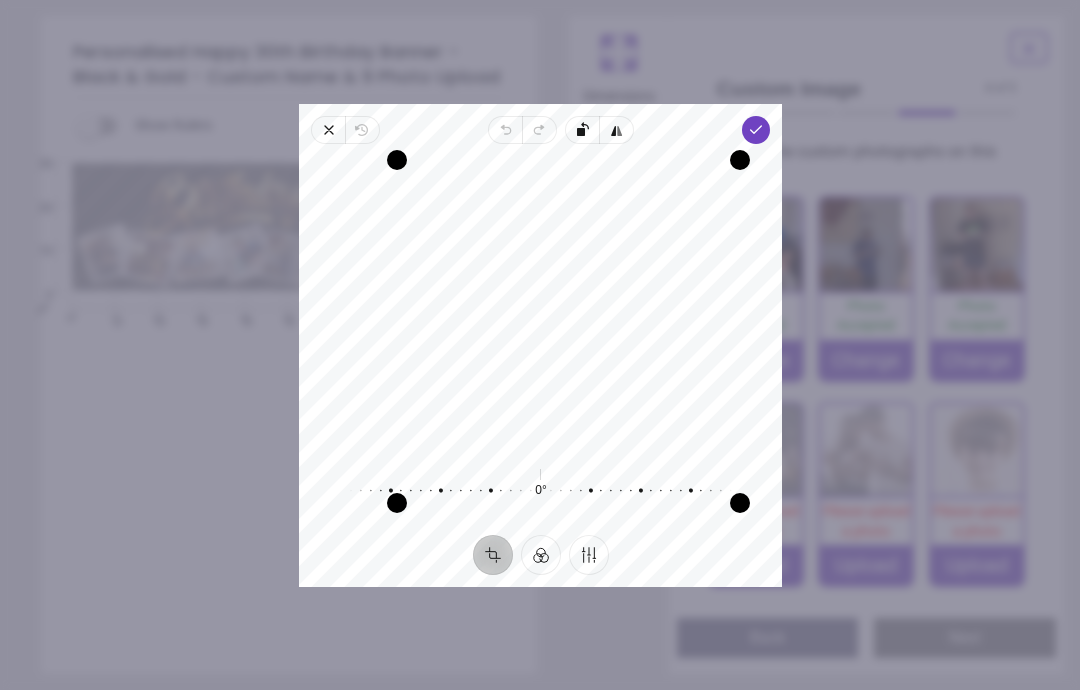 click on "Done" at bounding box center (756, 130) 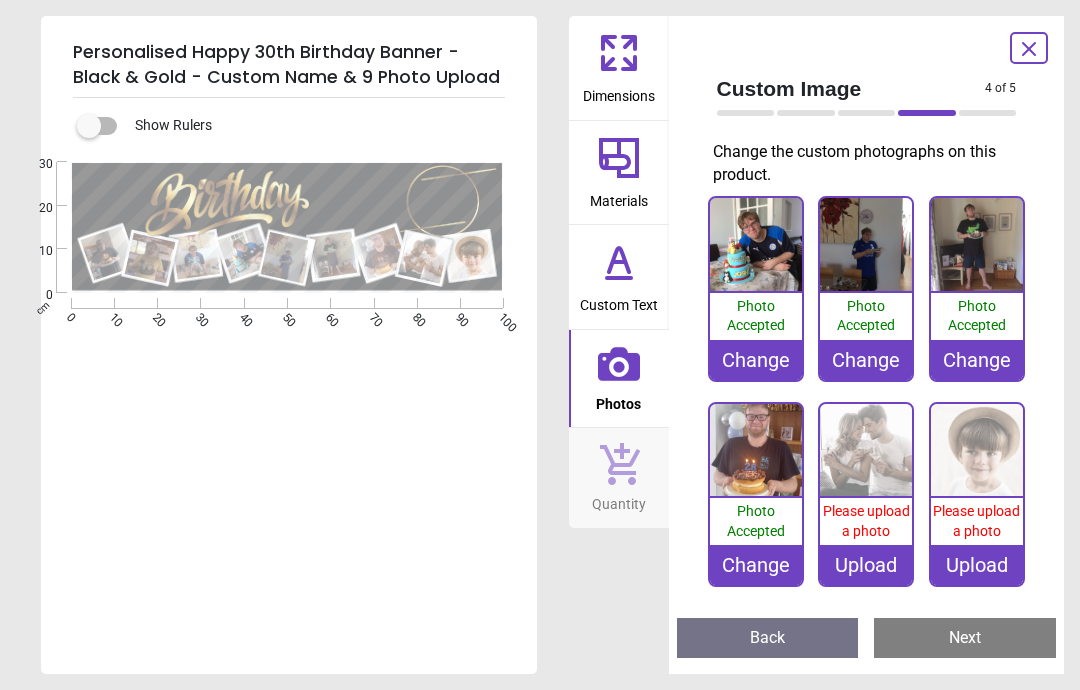 click on "Please upload a photo" at bounding box center [866, 521] 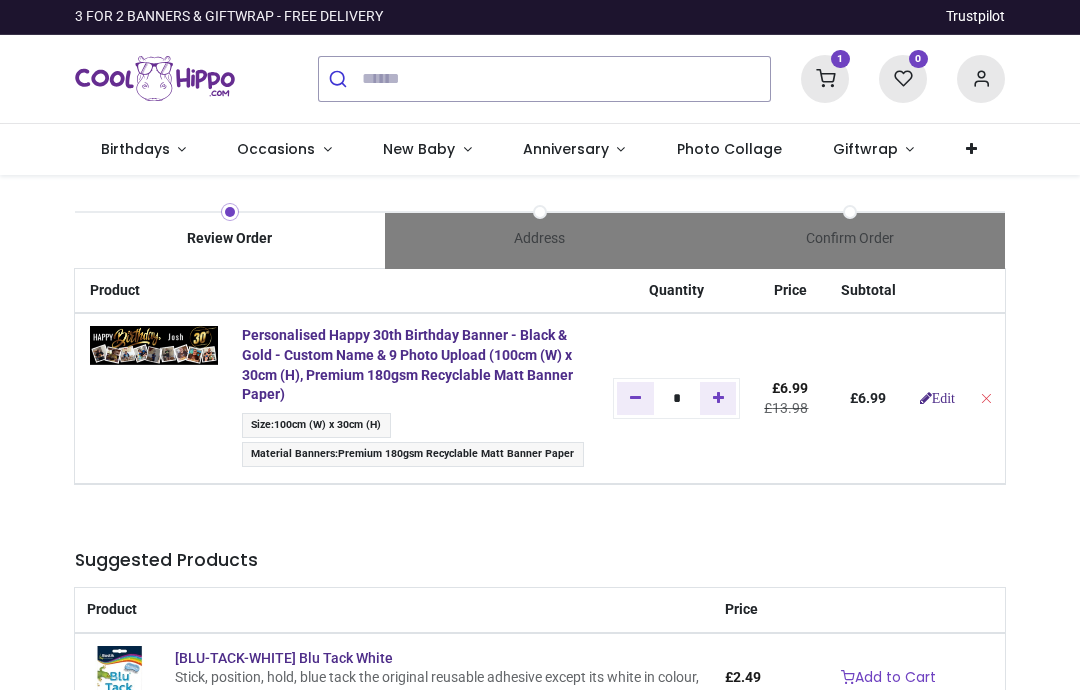 scroll, scrollTop: 0, scrollLeft: 0, axis: both 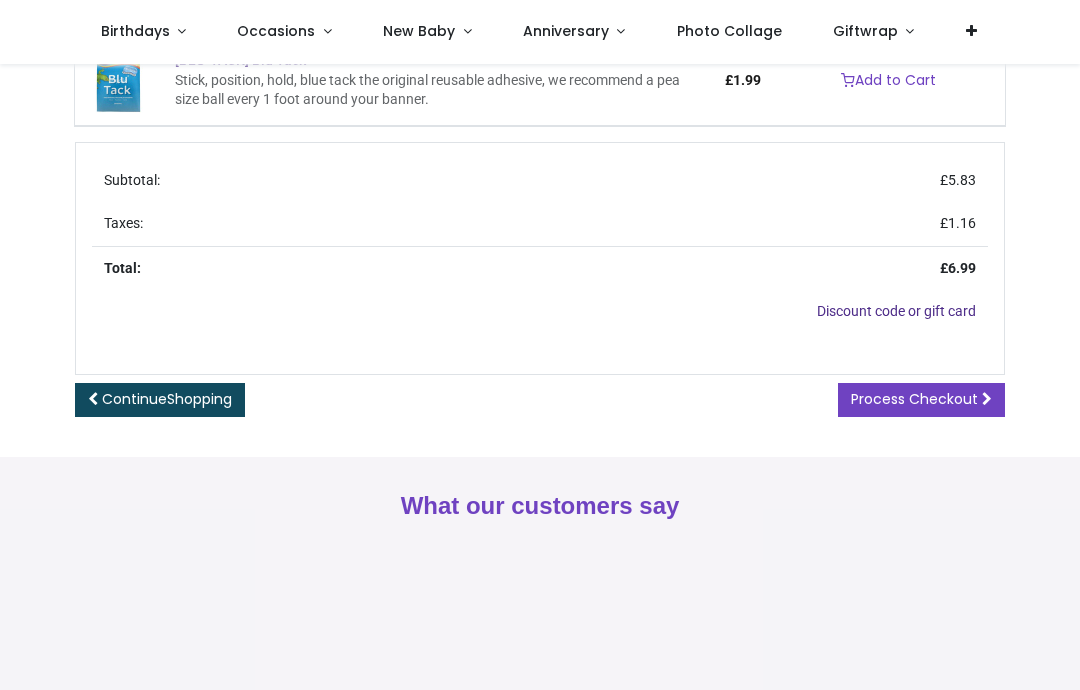 click on "Process Checkout" at bounding box center (914, 399) 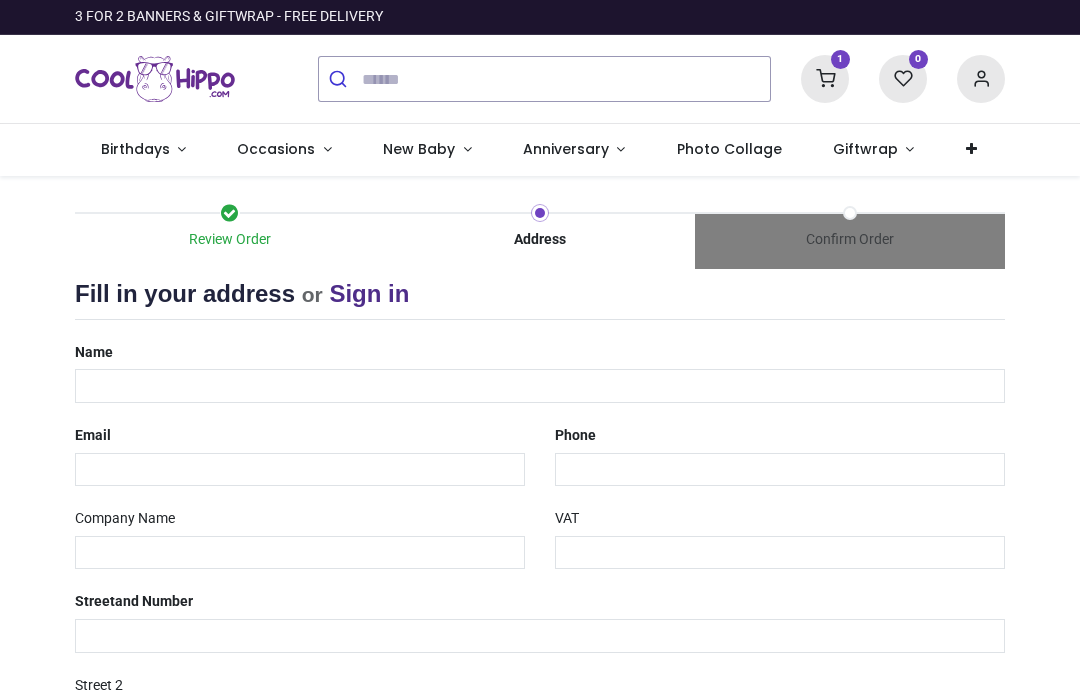 select on "***" 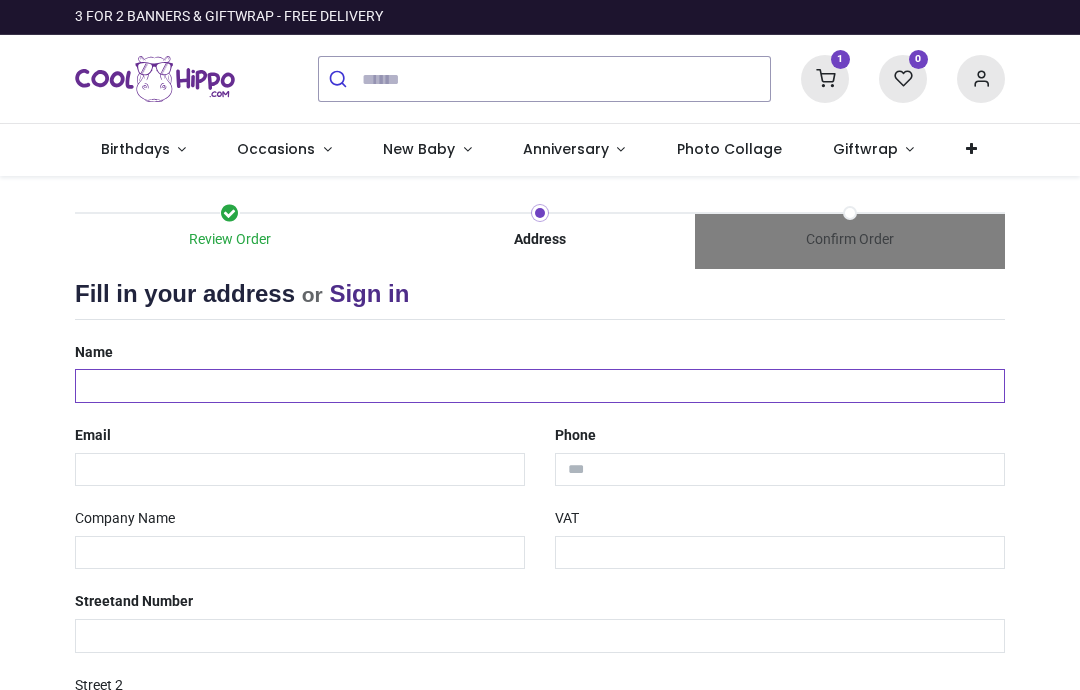 click at bounding box center (540, 386) 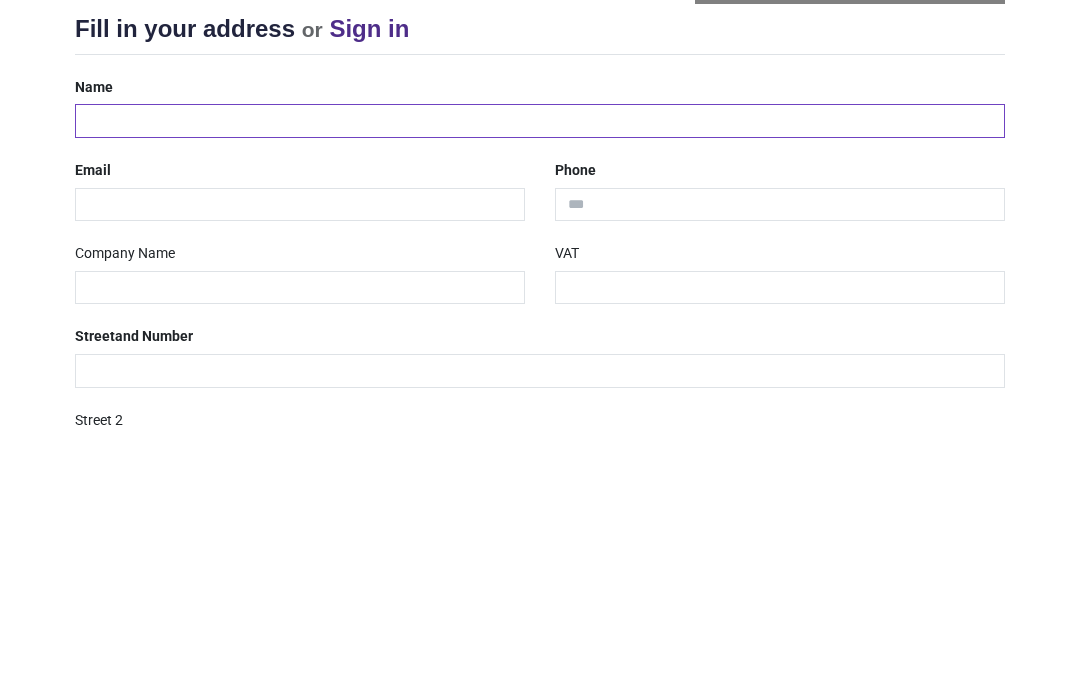 type on "**********" 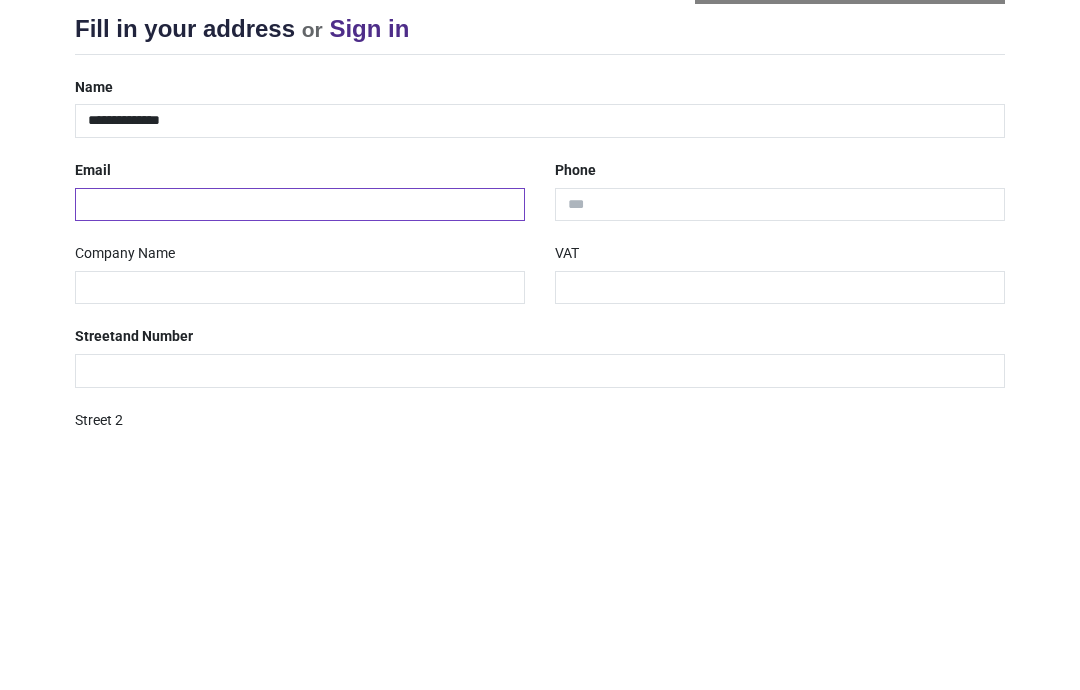 type on "**********" 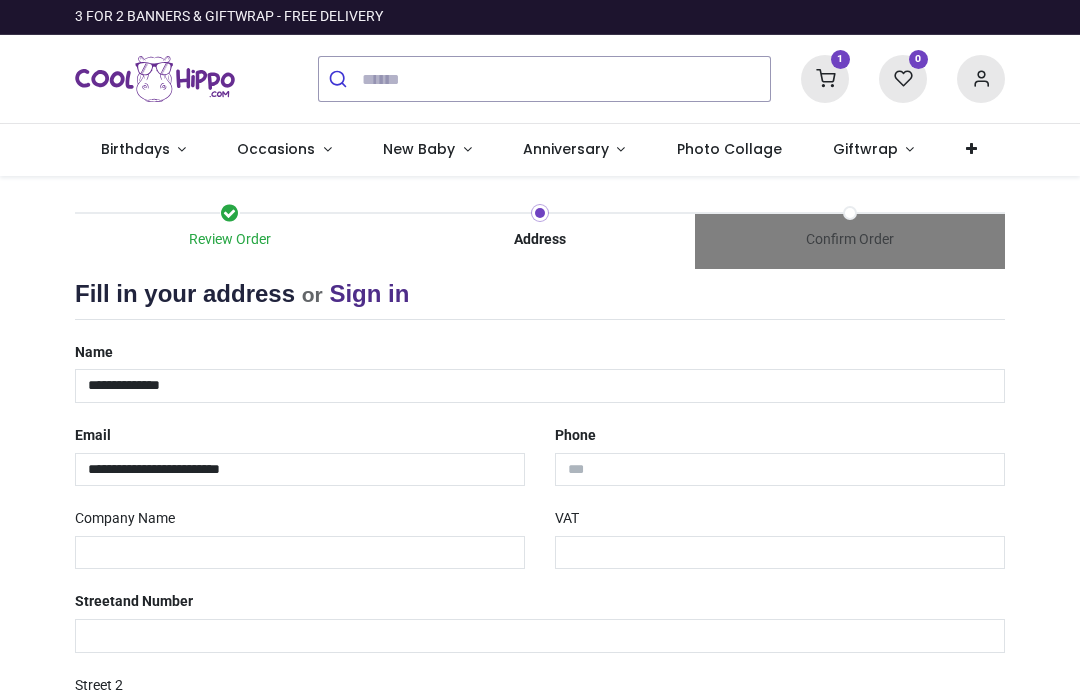 type on "**********" 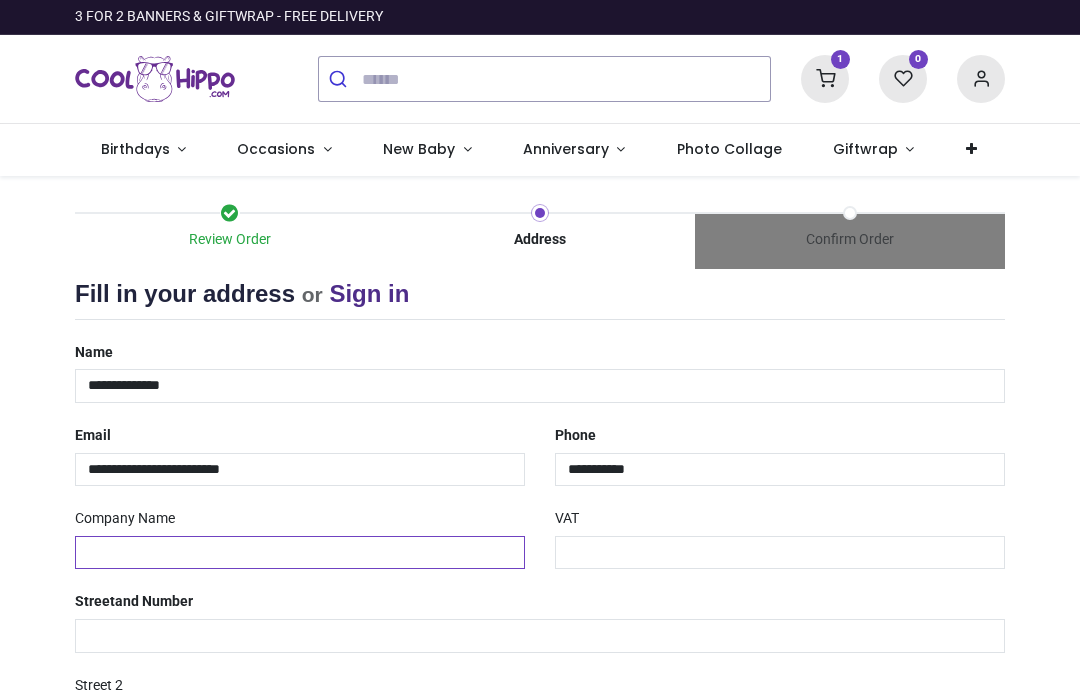 type on "**********" 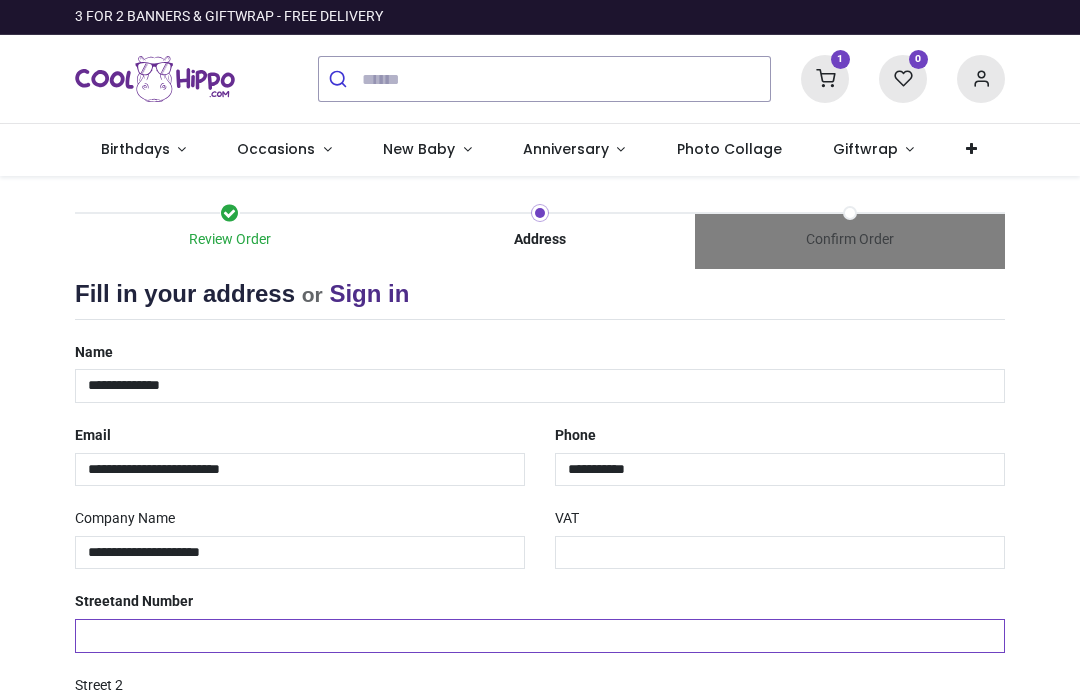 type on "**********" 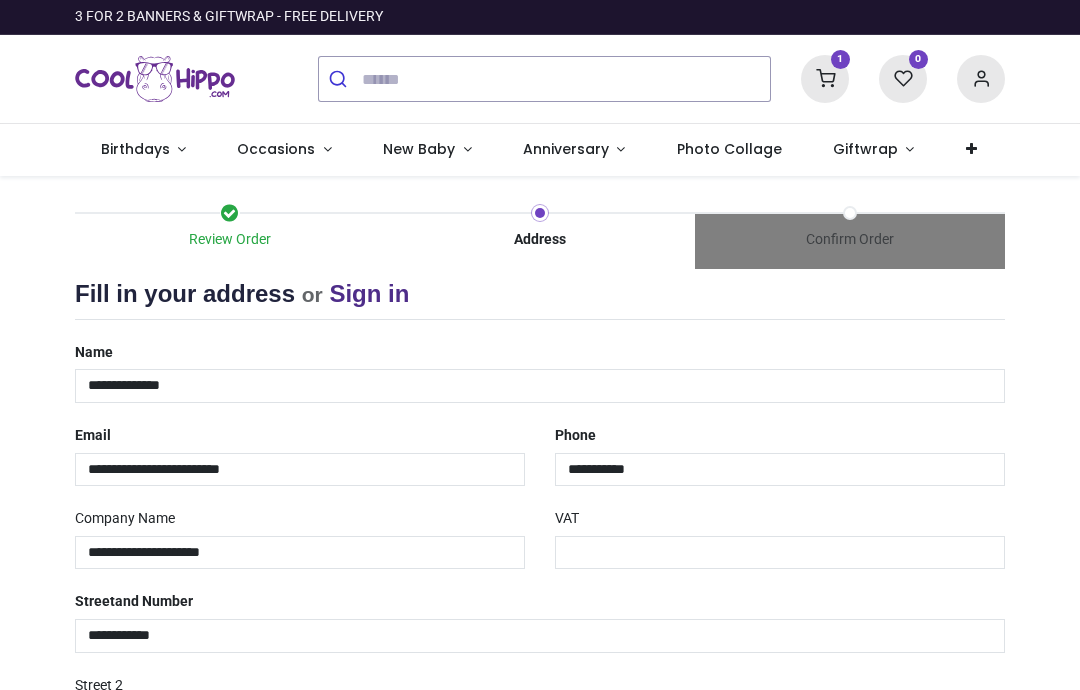type on "*********" 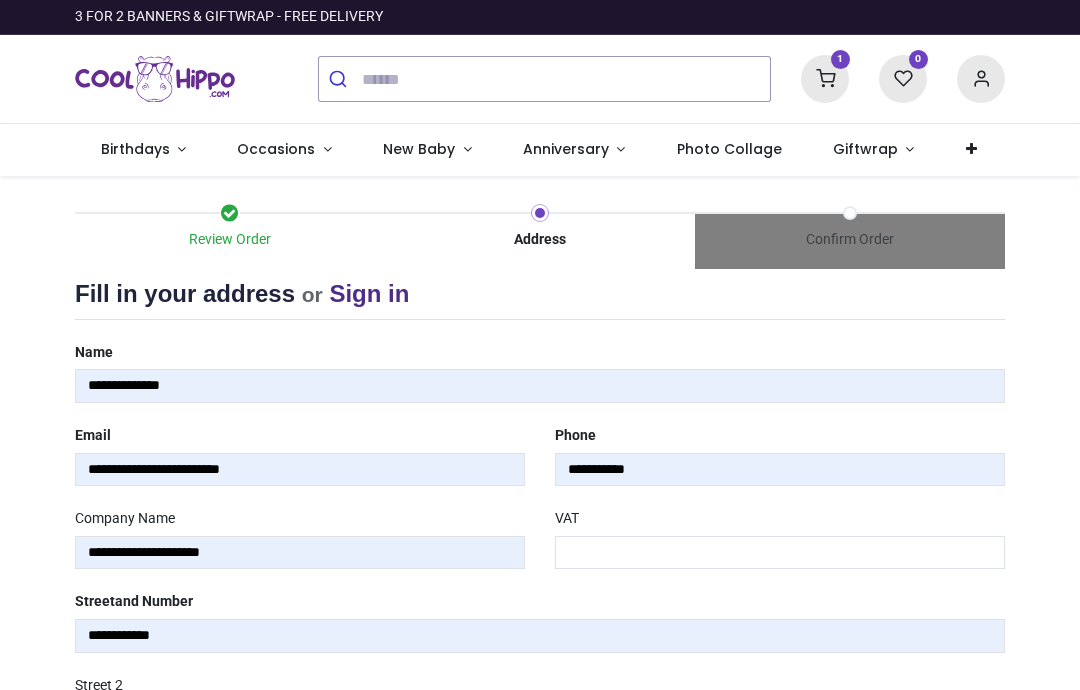 type on "*******" 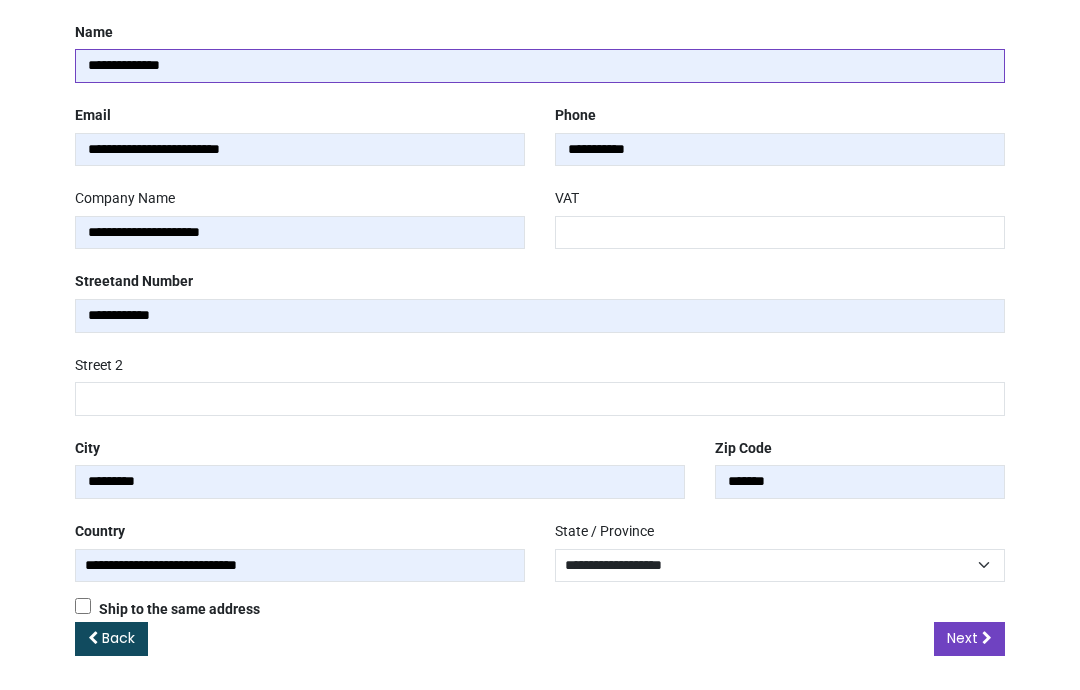 scroll, scrollTop: 319, scrollLeft: 0, axis: vertical 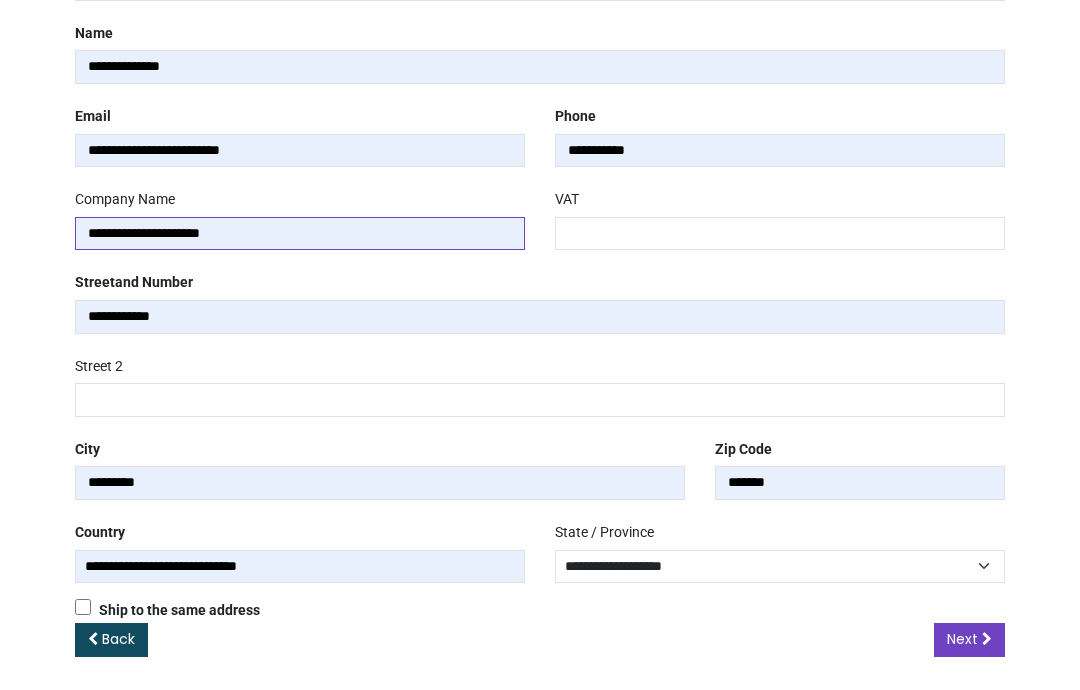 click on "**********" at bounding box center [300, 234] 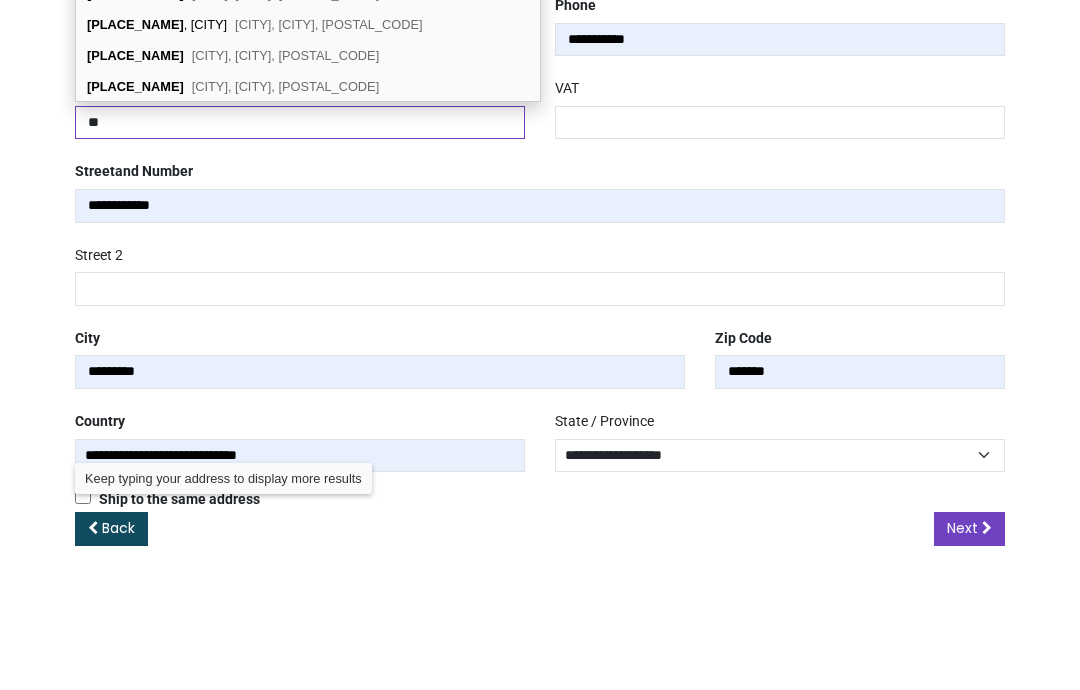 type on "*" 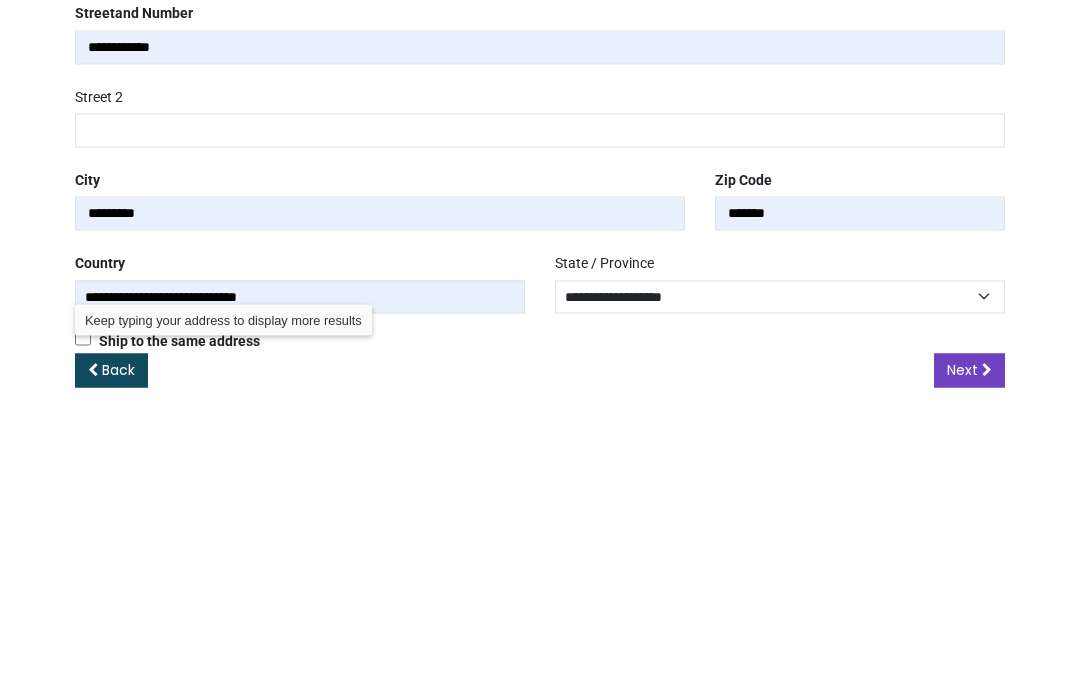 type 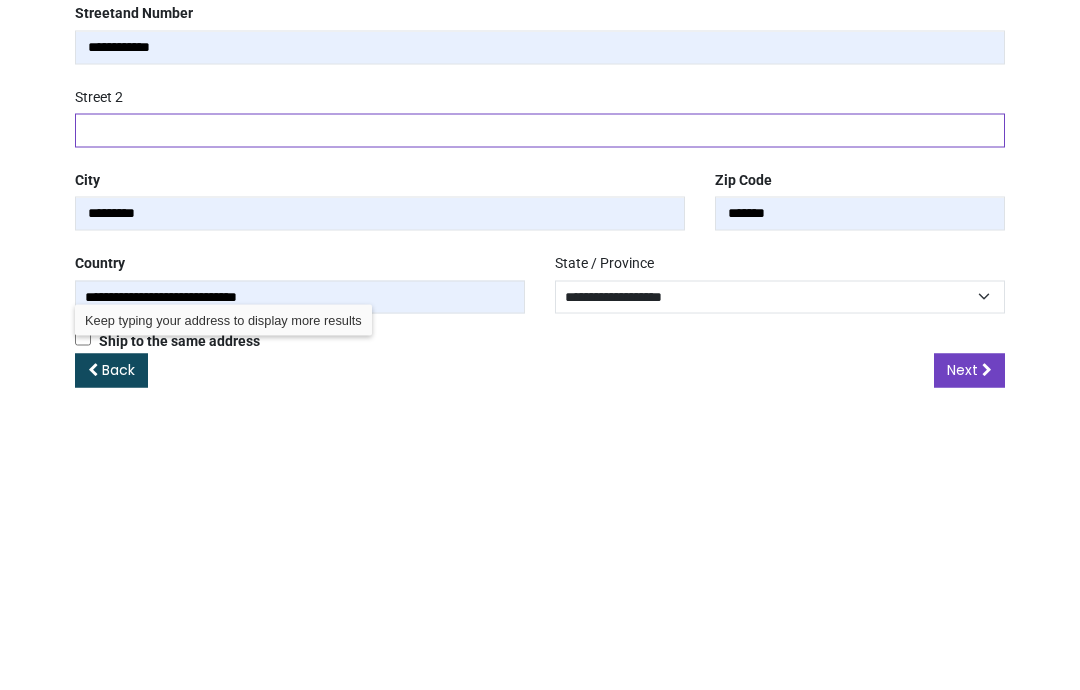 click at bounding box center (540, 400) 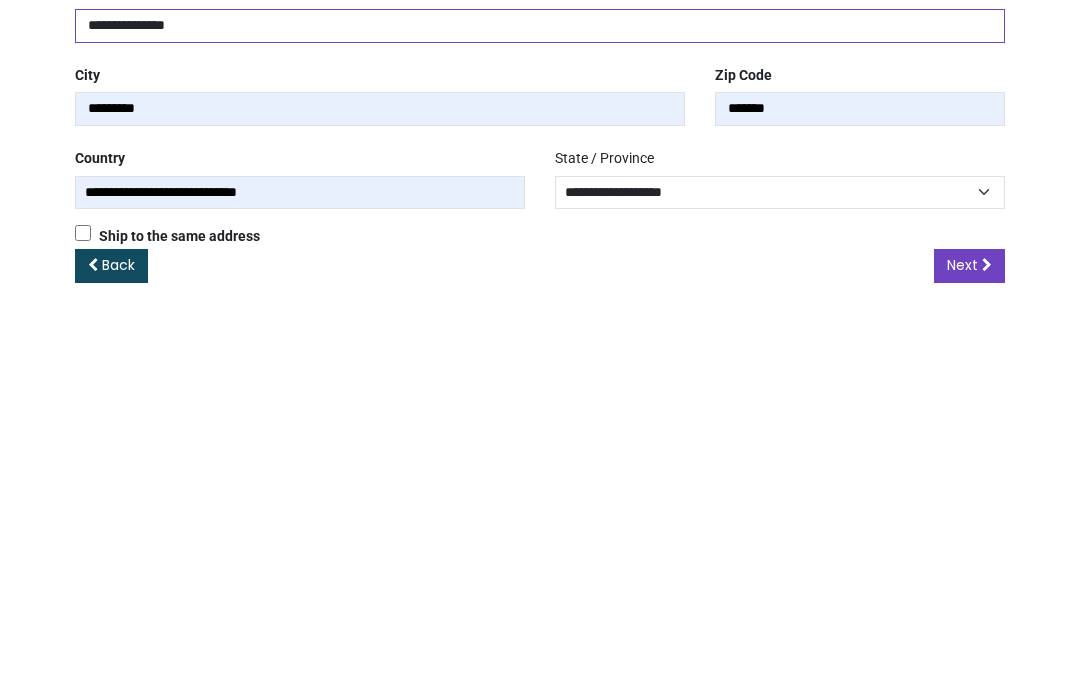 type on "**********" 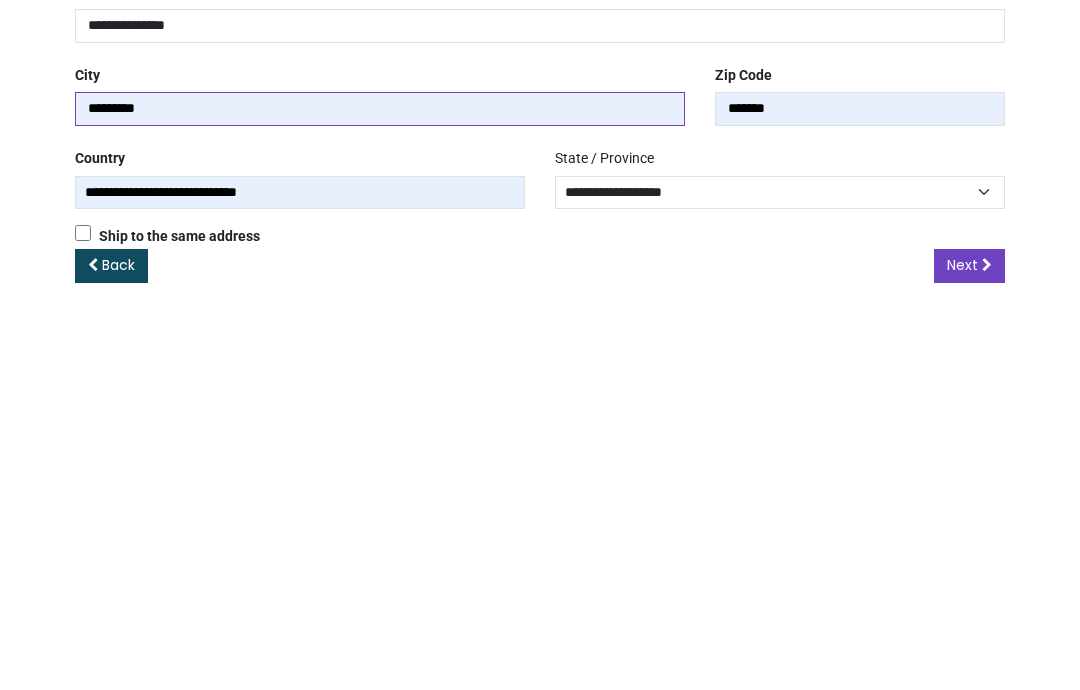 click on "*********" at bounding box center (380, 483) 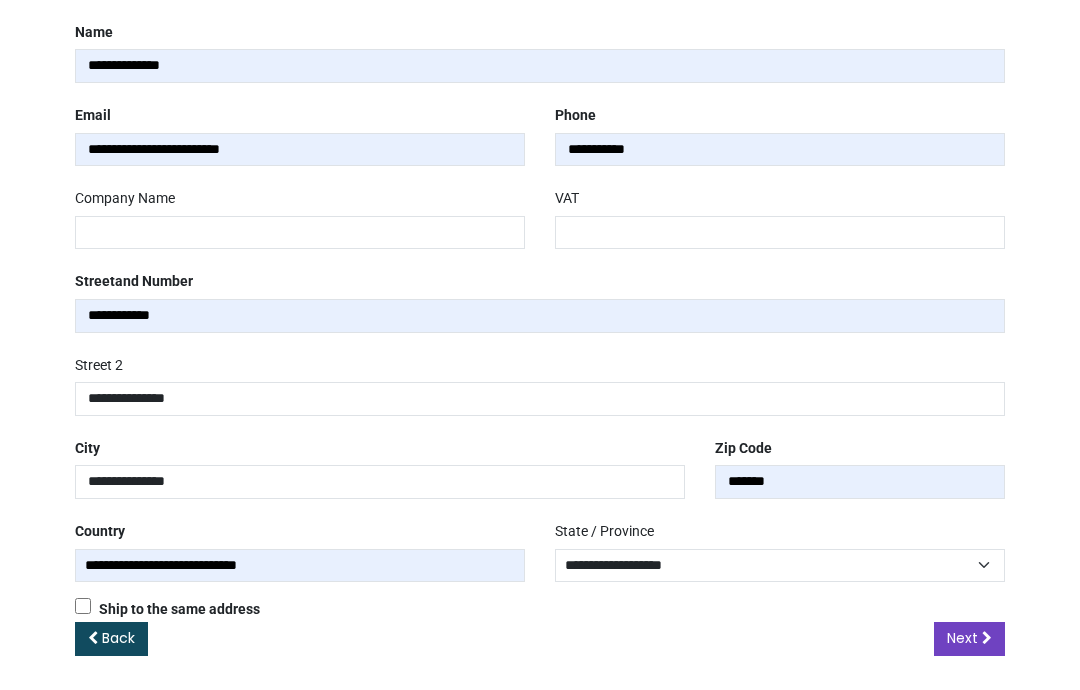 scroll, scrollTop: 319, scrollLeft: 0, axis: vertical 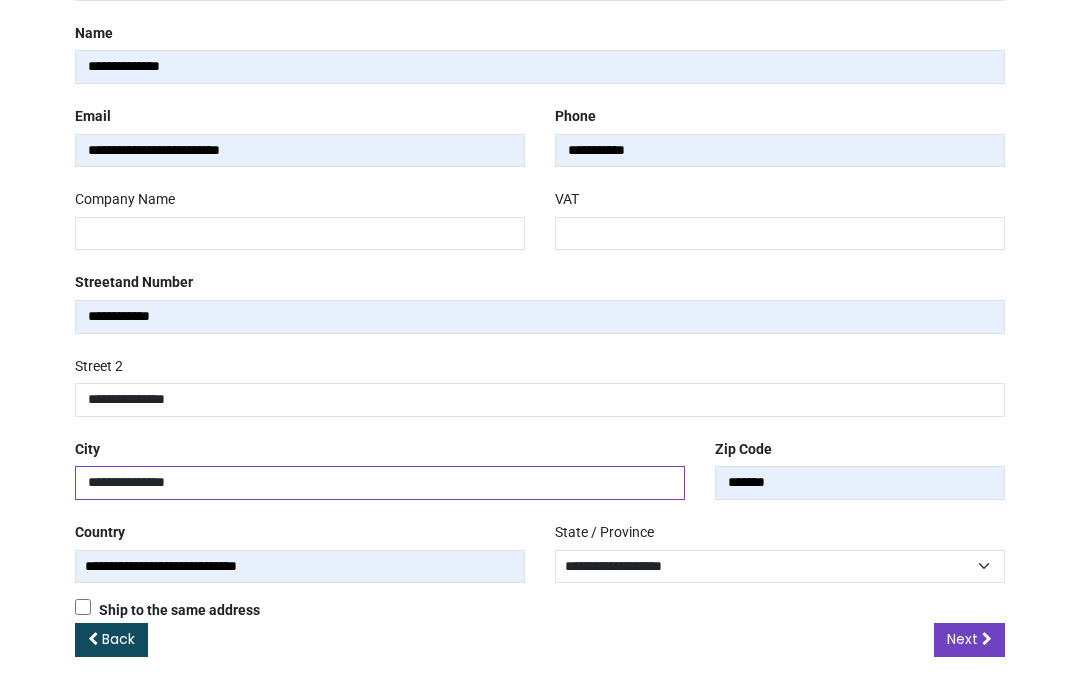 type on "**********" 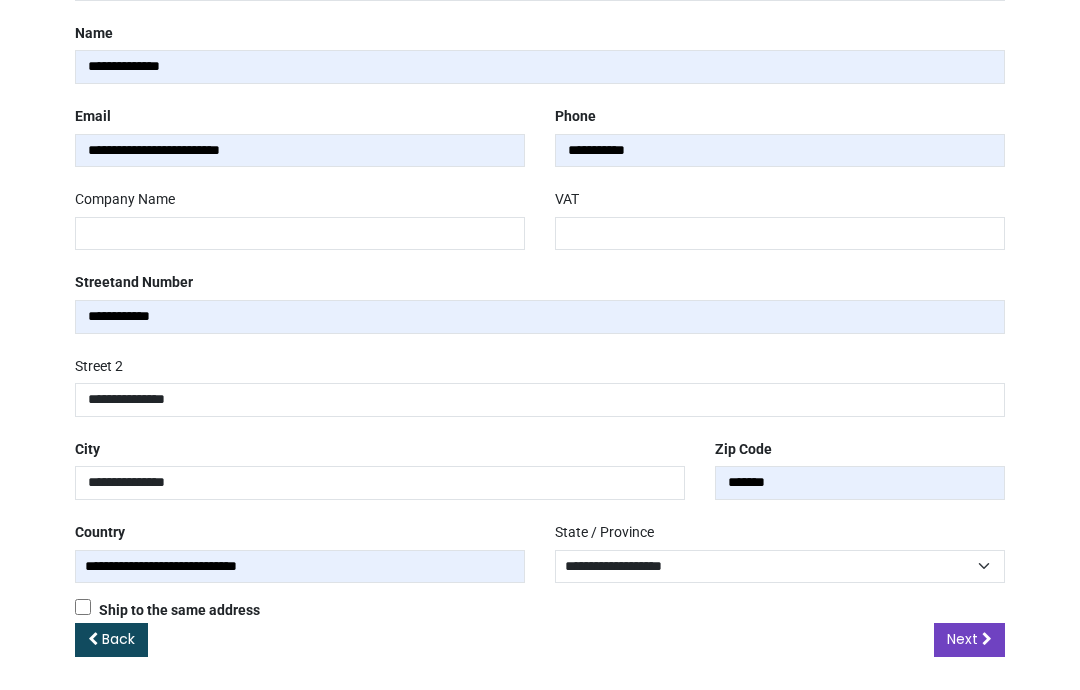 click at bounding box center [987, 639] 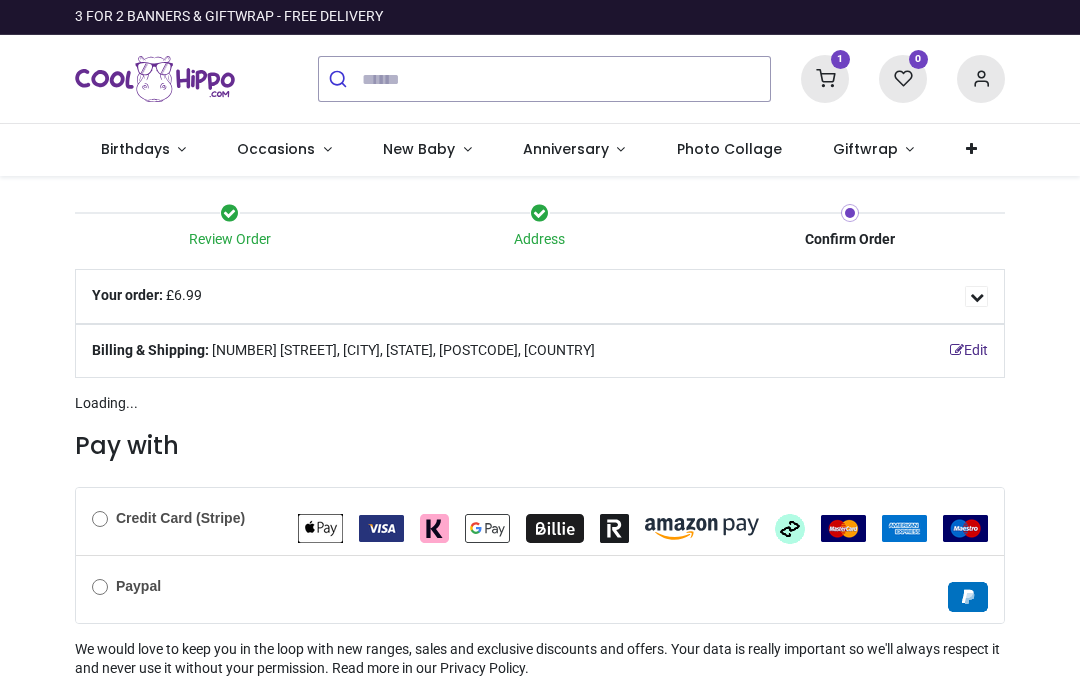scroll, scrollTop: 0, scrollLeft: 0, axis: both 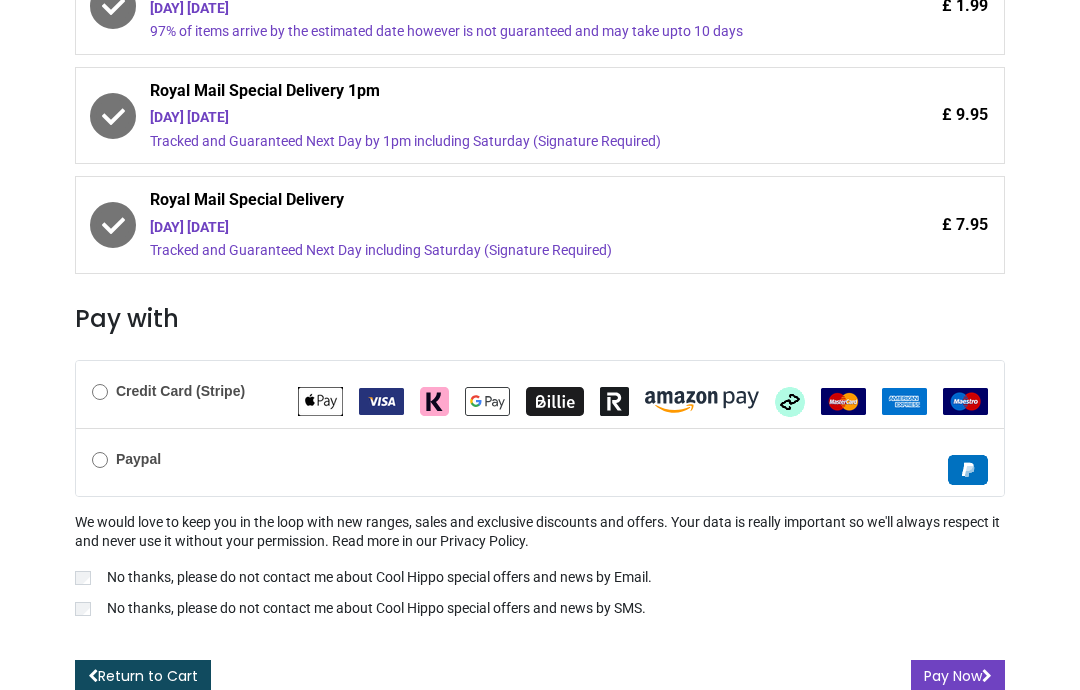 click on "Pay Now" at bounding box center (958, 677) 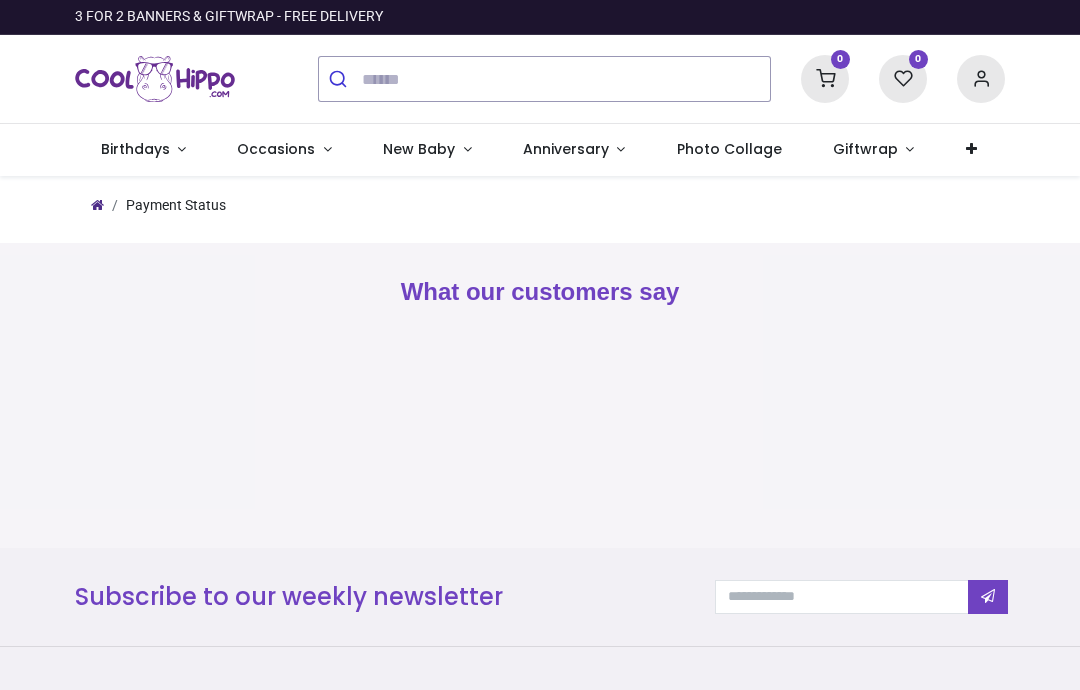 scroll, scrollTop: 0, scrollLeft: 0, axis: both 